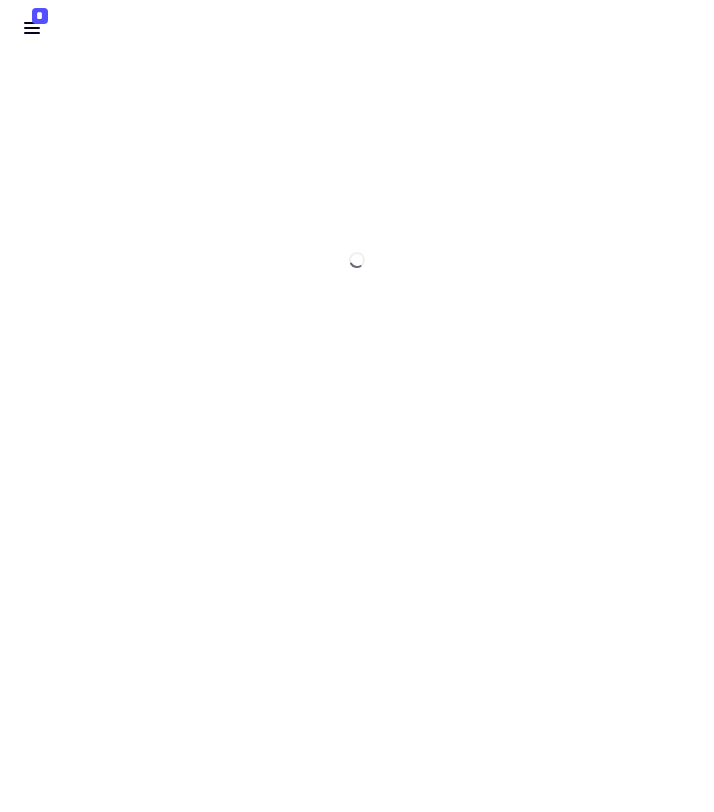 scroll, scrollTop: 0, scrollLeft: 0, axis: both 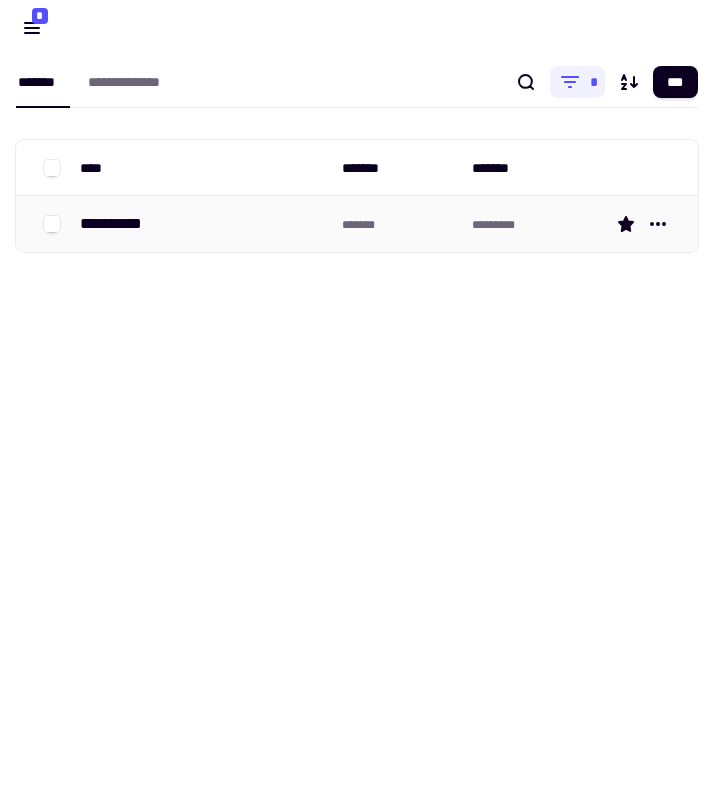 click on "**********" at bounding box center (119, 224) 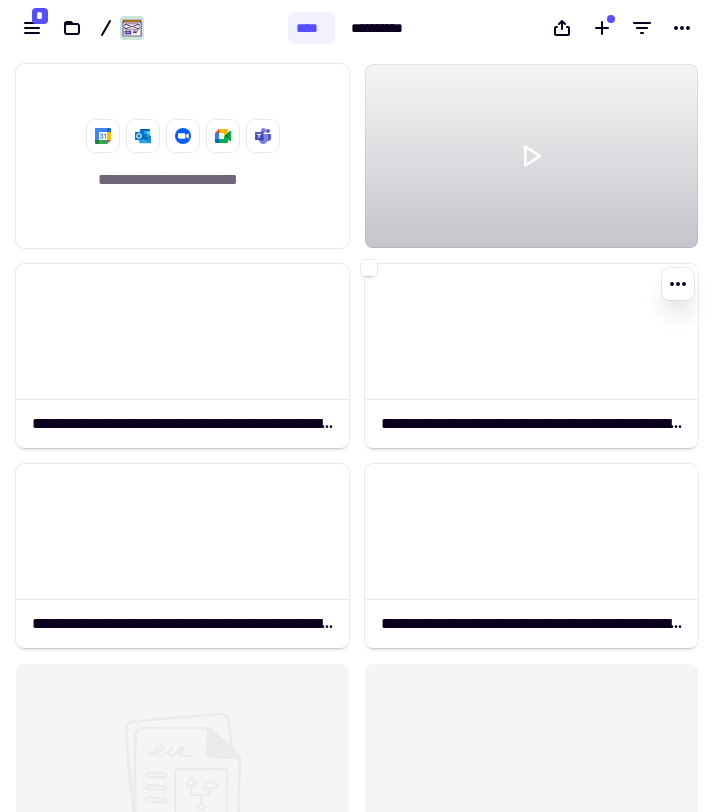 scroll, scrollTop: 1, scrollLeft: 1, axis: both 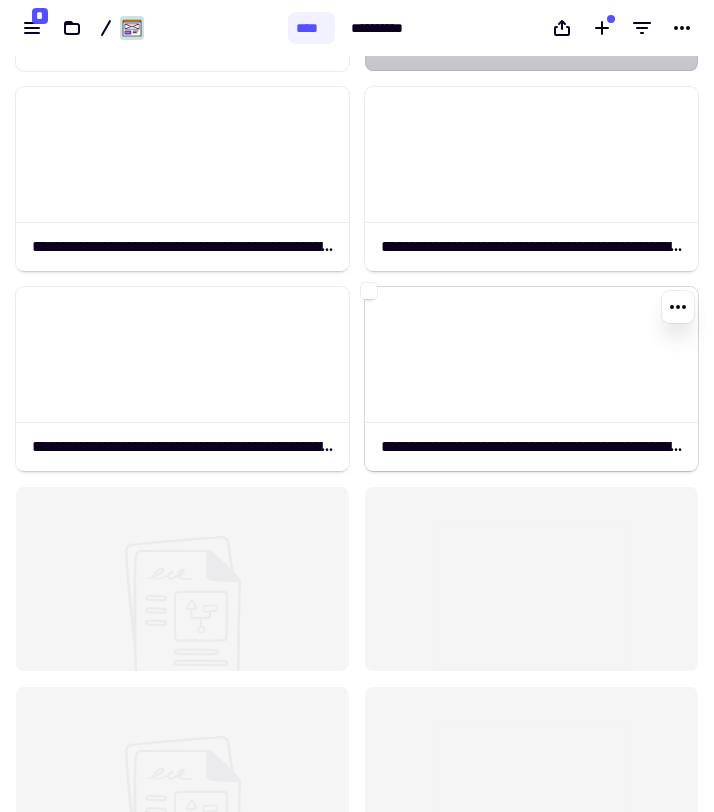 click 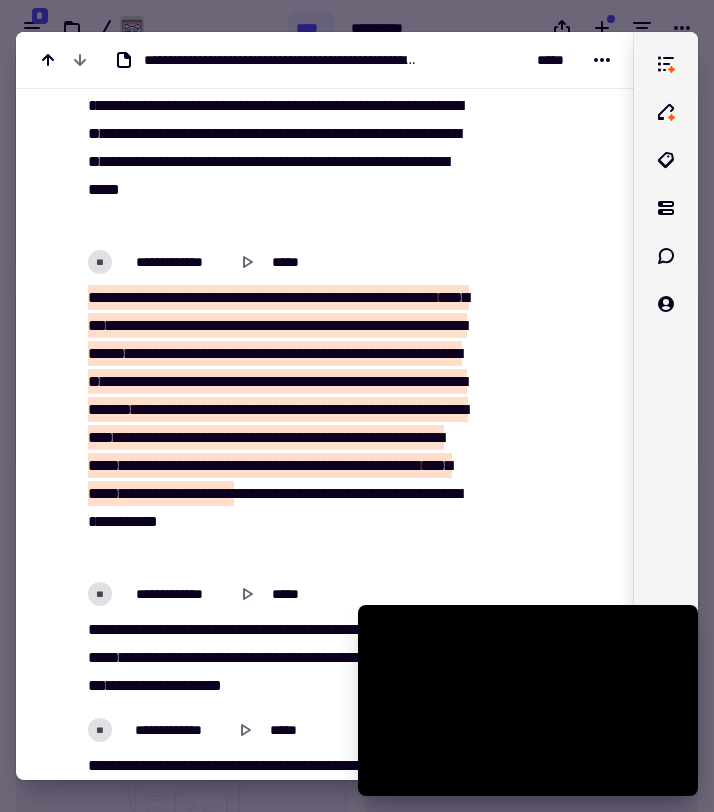 scroll, scrollTop: 8061, scrollLeft: 0, axis: vertical 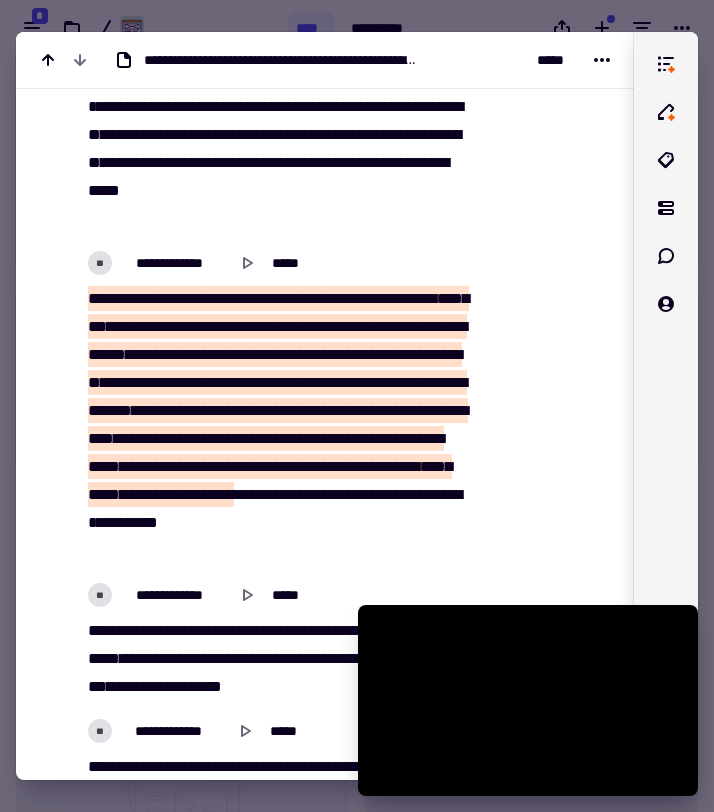 click on "**" at bounding box center (131, 298) 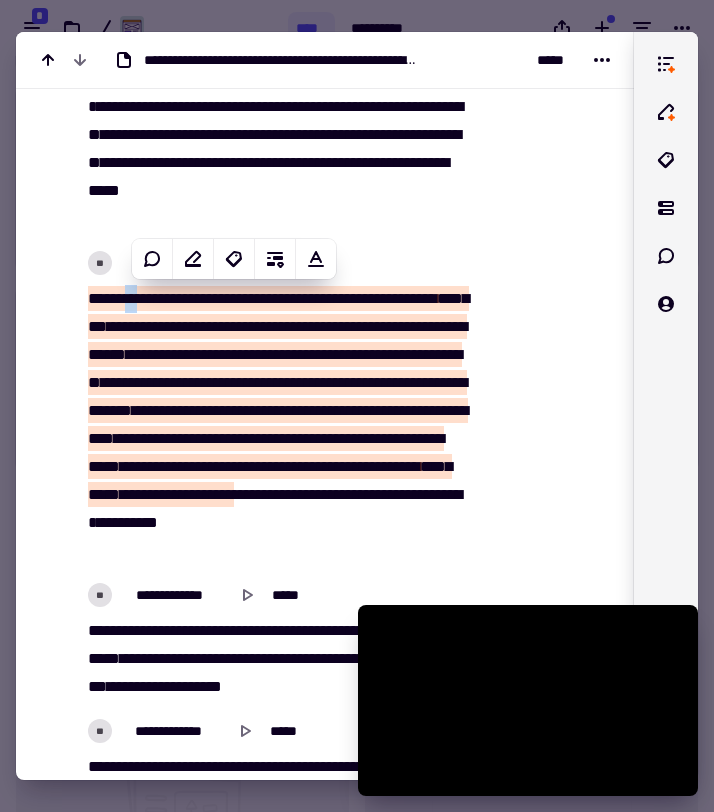 click on "**" at bounding box center [131, 298] 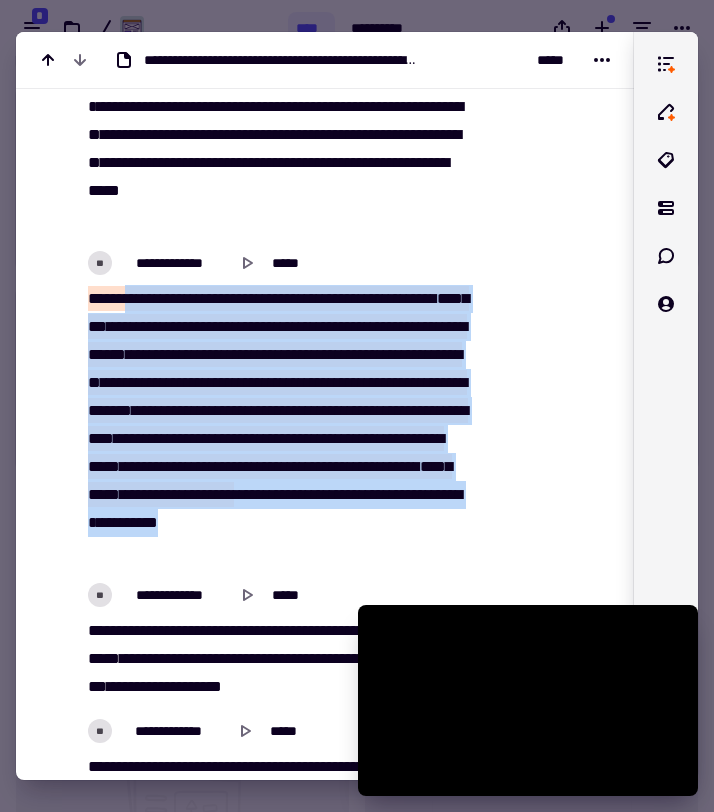 drag, startPoint x: 132, startPoint y: 298, endPoint x: 438, endPoint y: 546, distance: 393.87814 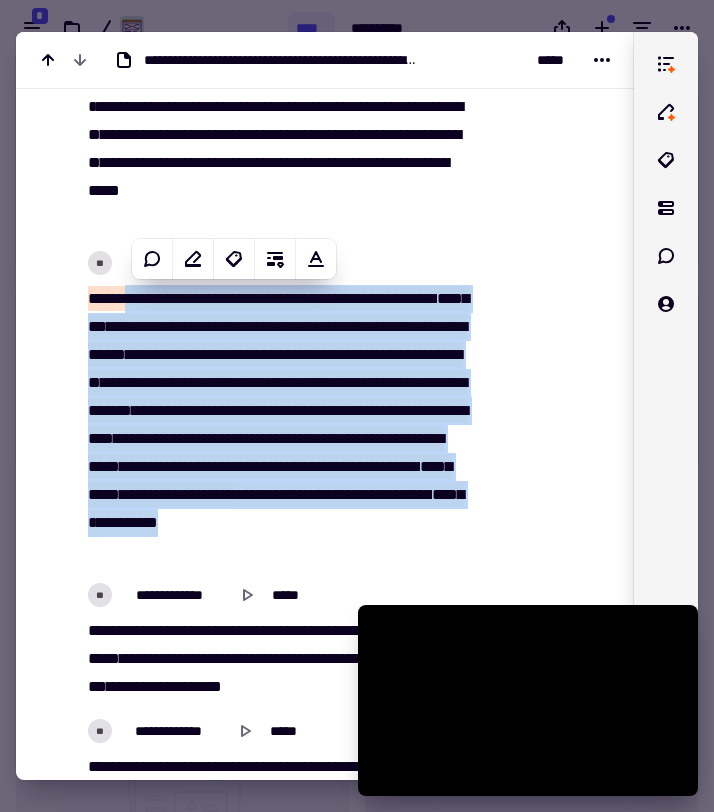 copy on "**********" 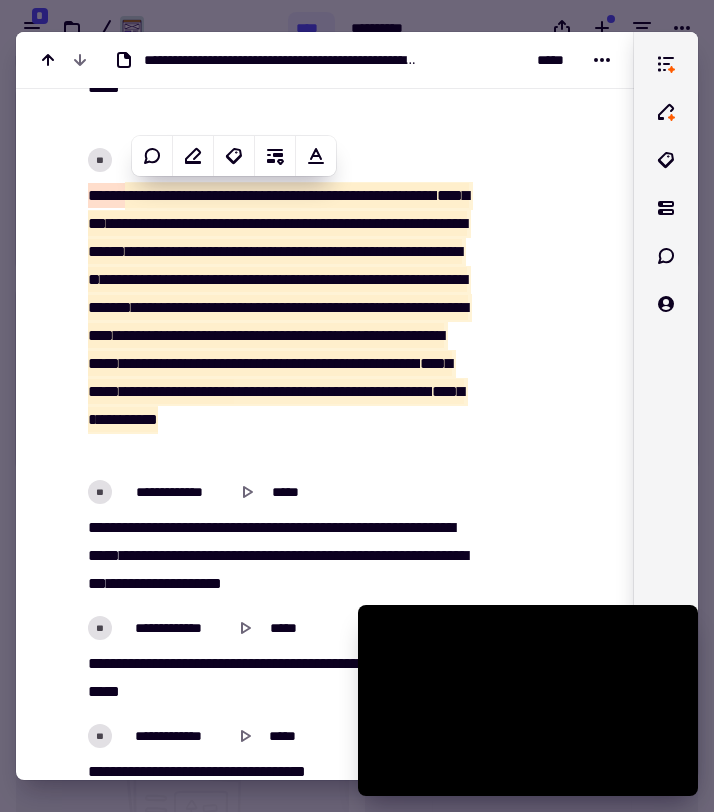 scroll, scrollTop: 8184, scrollLeft: 0, axis: vertical 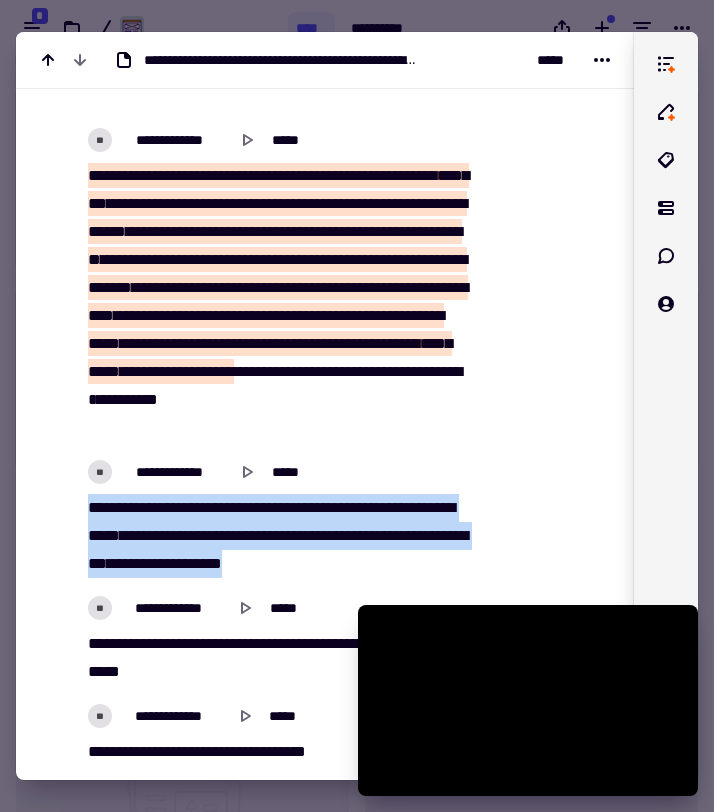 drag, startPoint x: 83, startPoint y: 504, endPoint x: 409, endPoint y: 564, distance: 331.4755 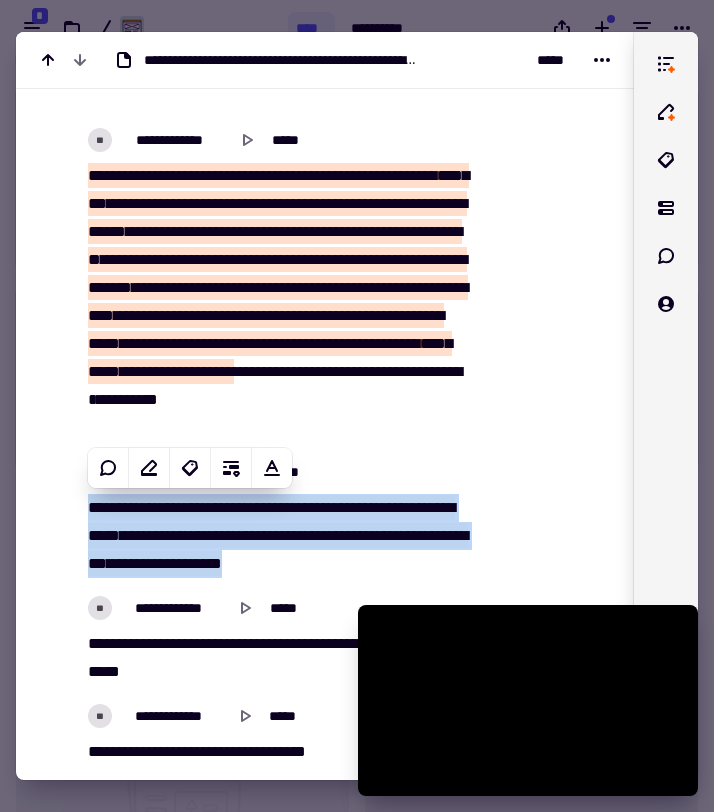 copy on "**********" 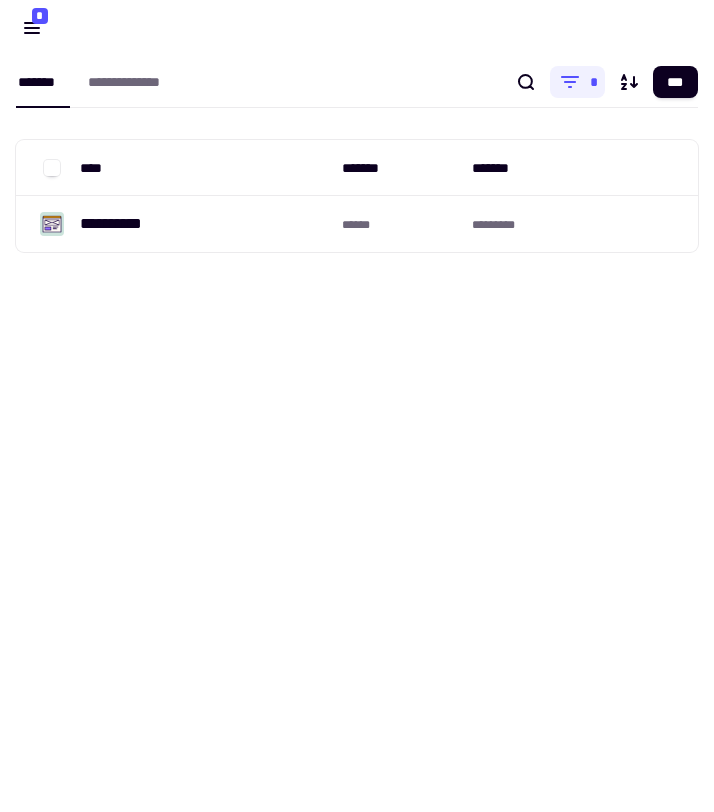 scroll, scrollTop: 0, scrollLeft: 0, axis: both 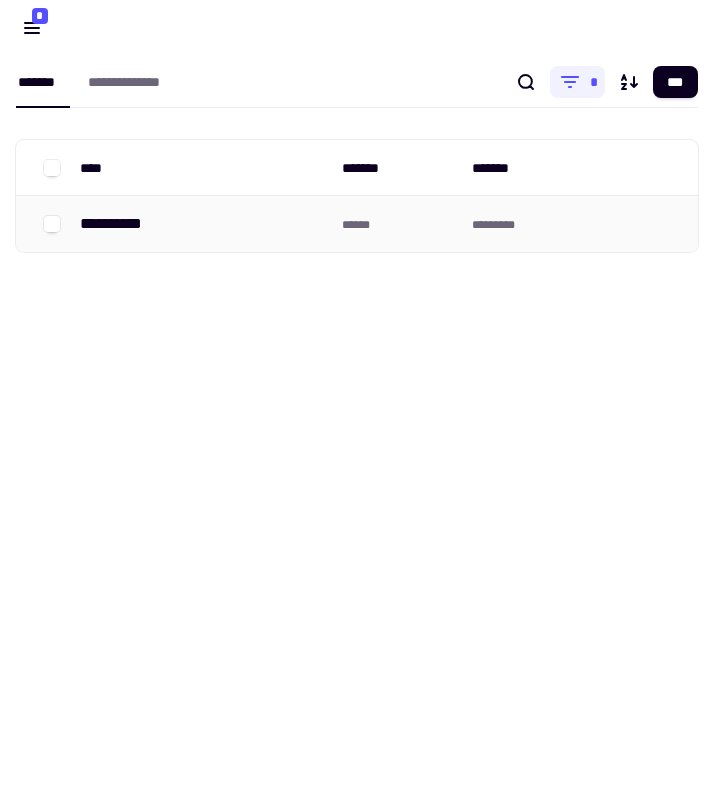 click on "**********" at bounding box center [119, 224] 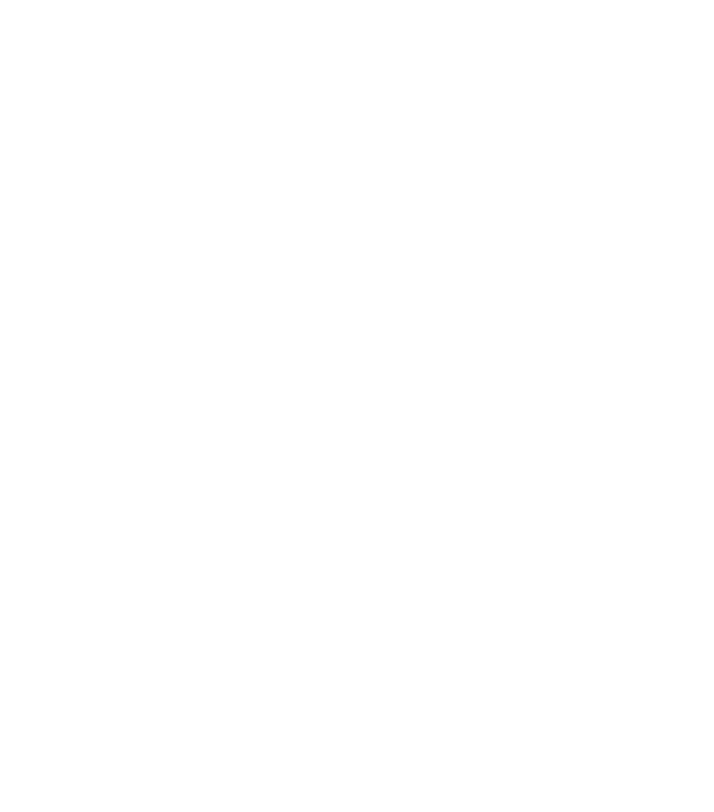 click on "**********" at bounding box center [357, 406] 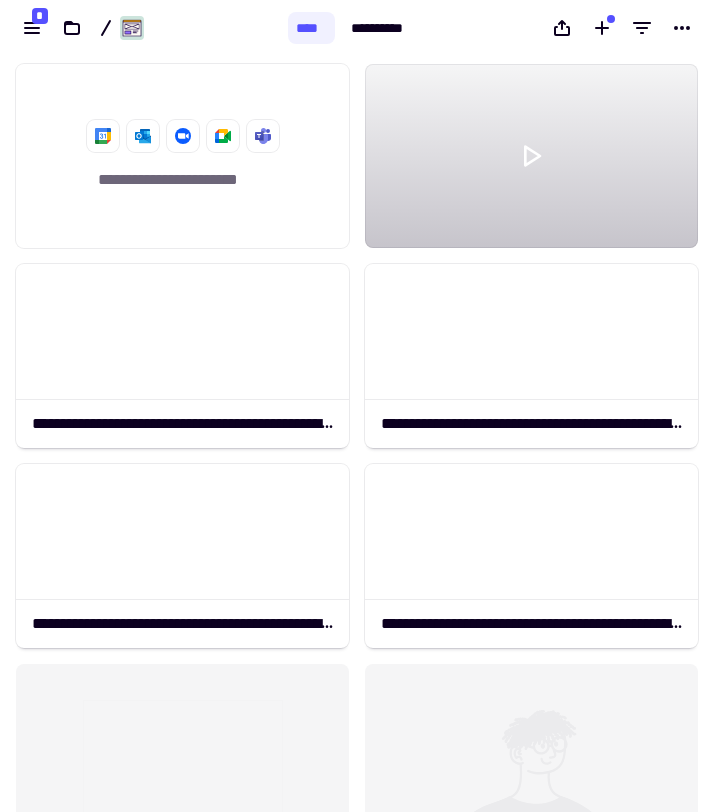 scroll, scrollTop: 1, scrollLeft: 1, axis: both 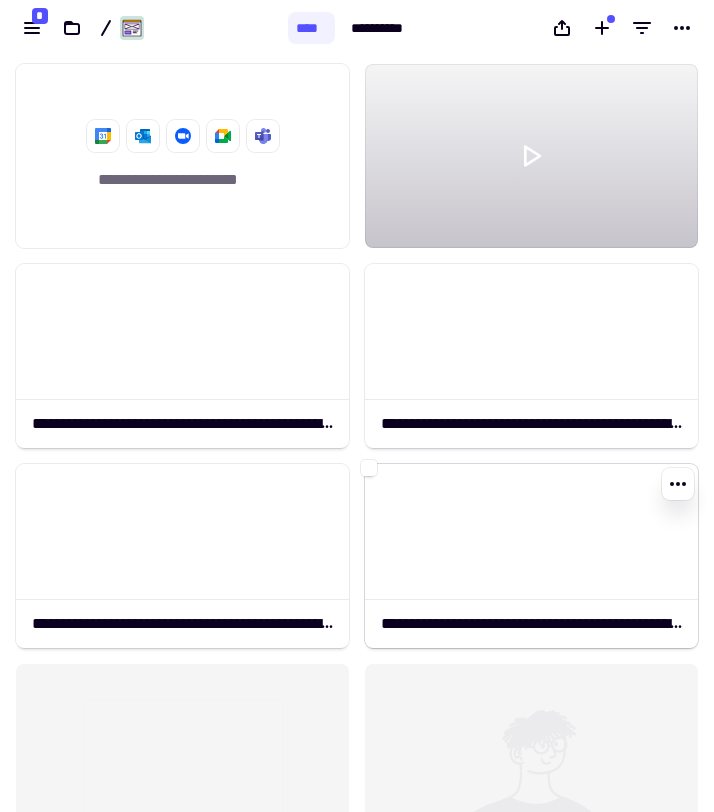 click 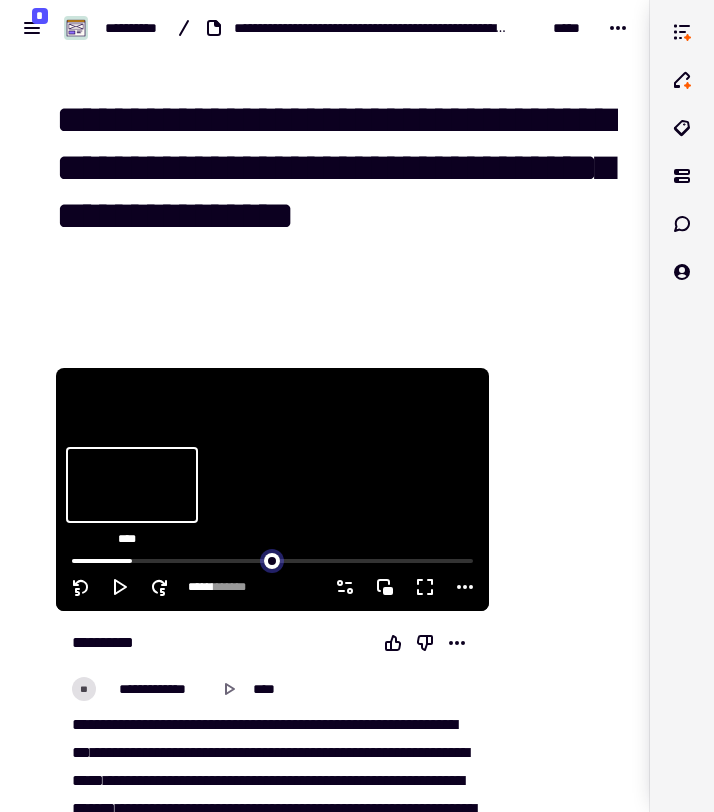 click at bounding box center (272, 559) 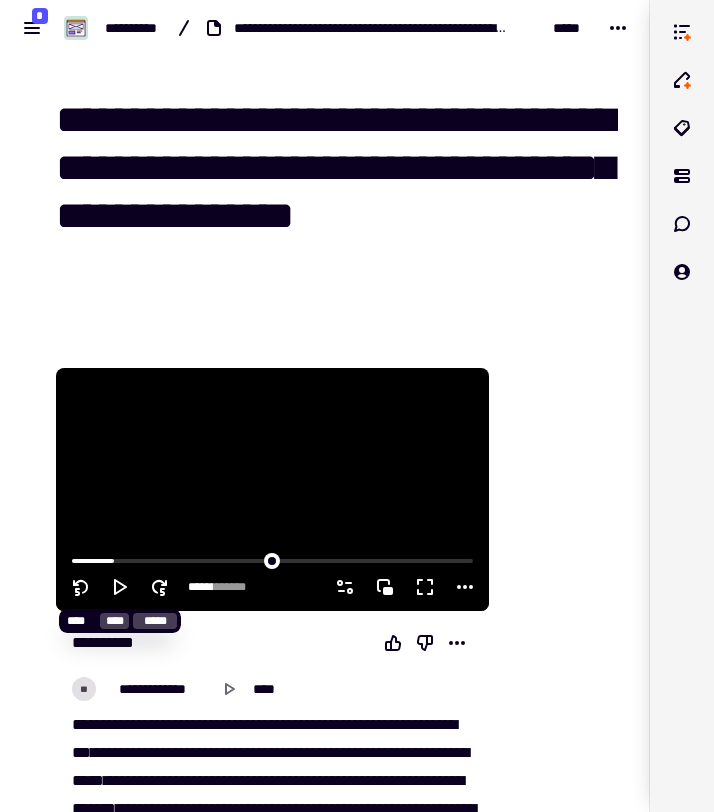 click 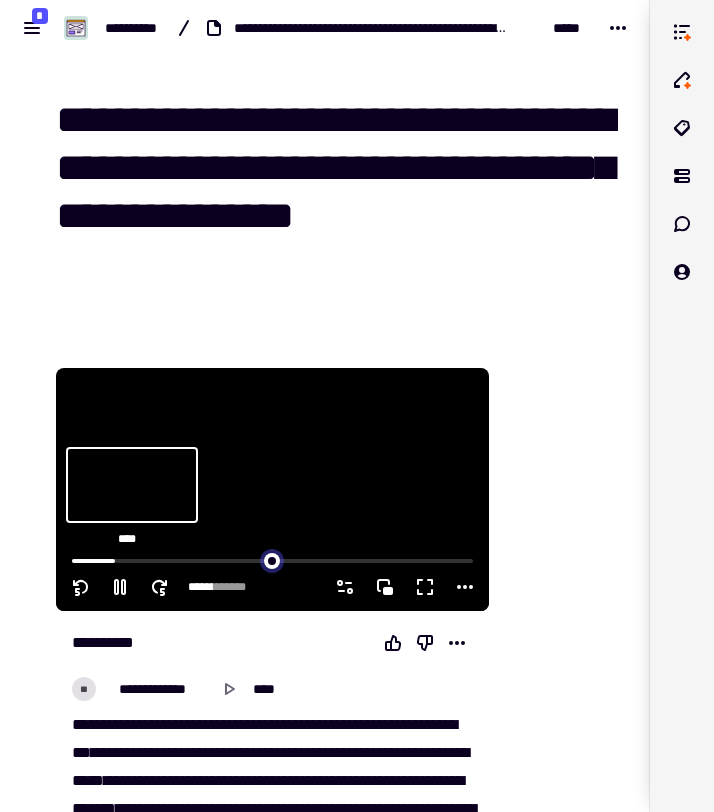click at bounding box center [272, 559] 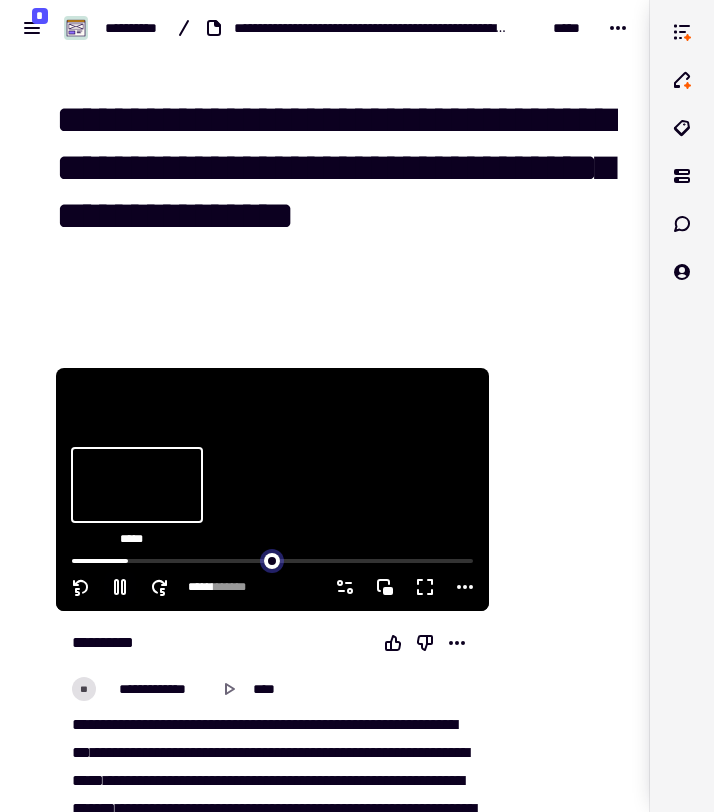 click at bounding box center (272, 559) 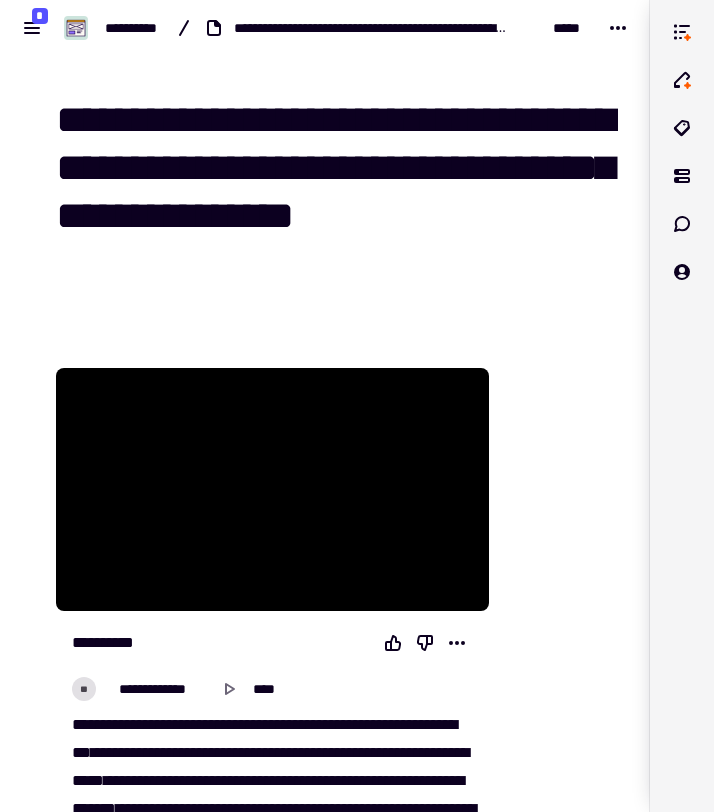 type on "******" 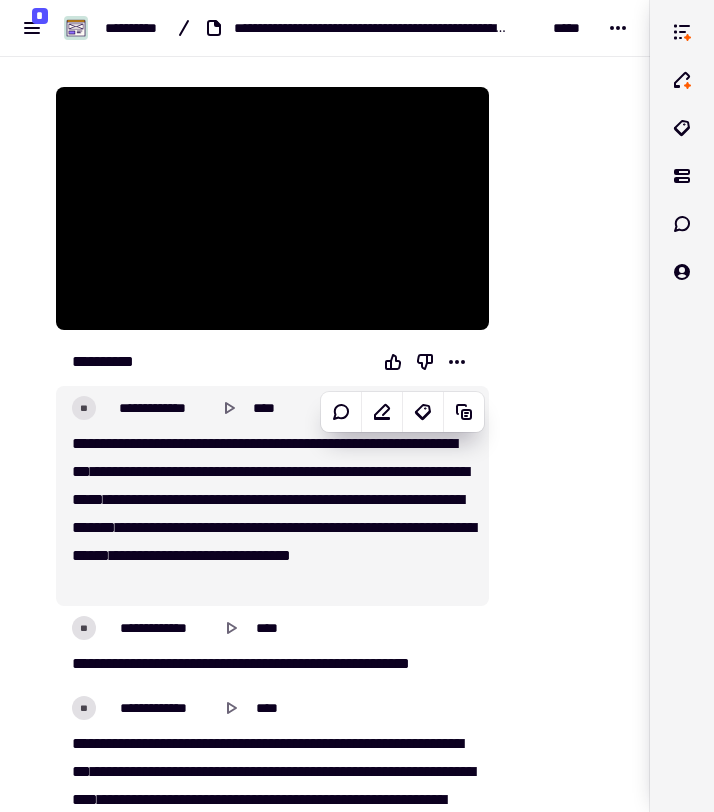 scroll, scrollTop: 1233, scrollLeft: 0, axis: vertical 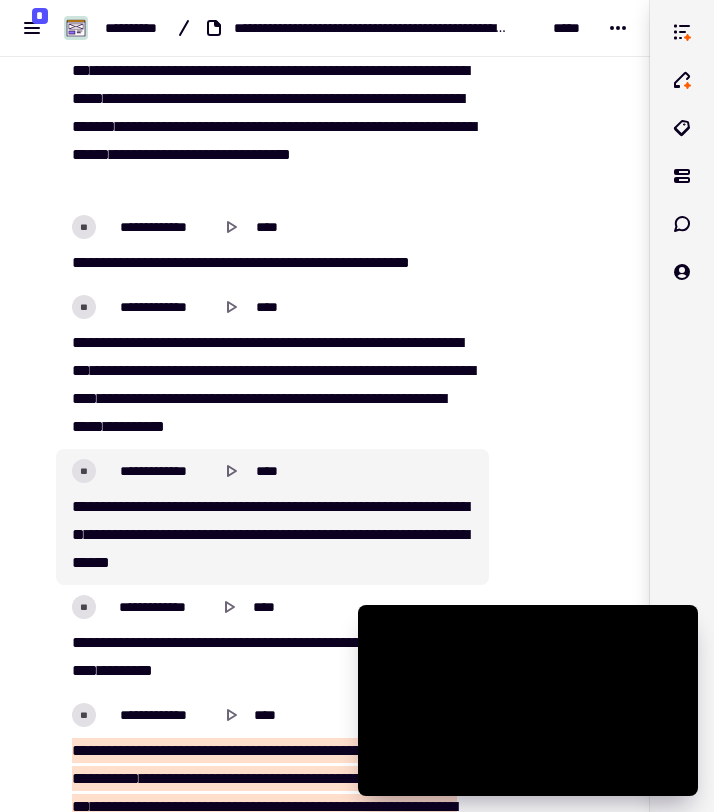 type on "******" 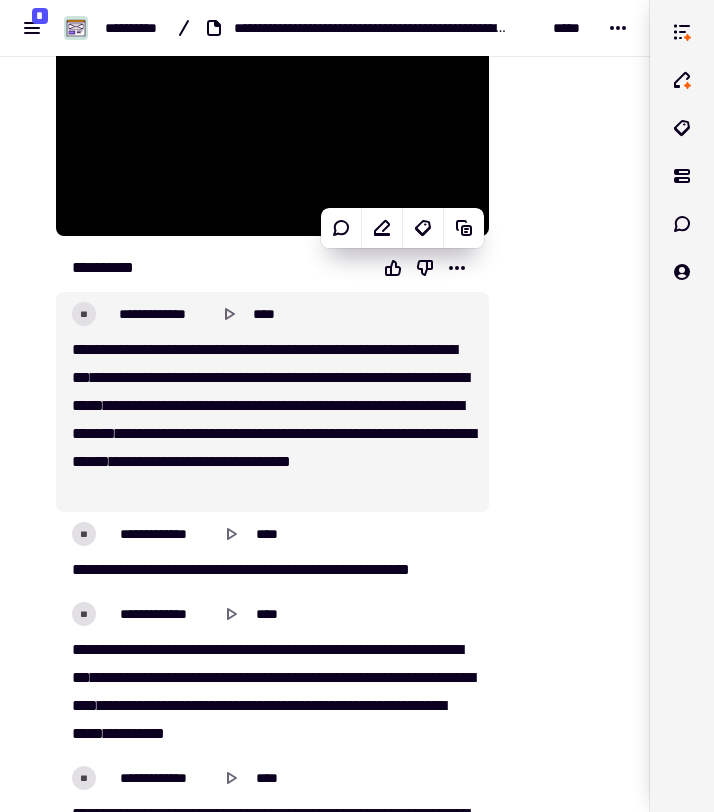 type on "******" 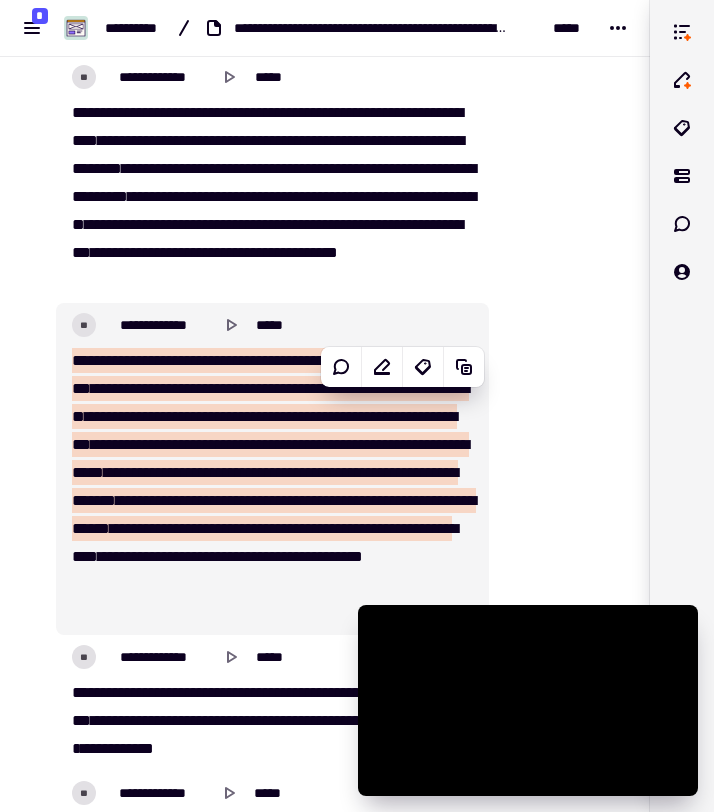 scroll, scrollTop: 7570, scrollLeft: 0, axis: vertical 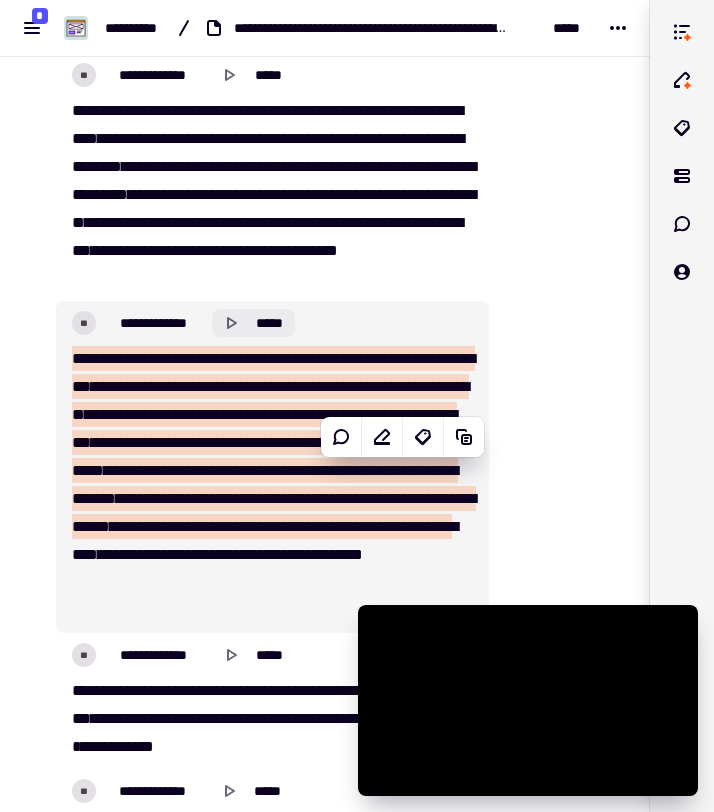 click 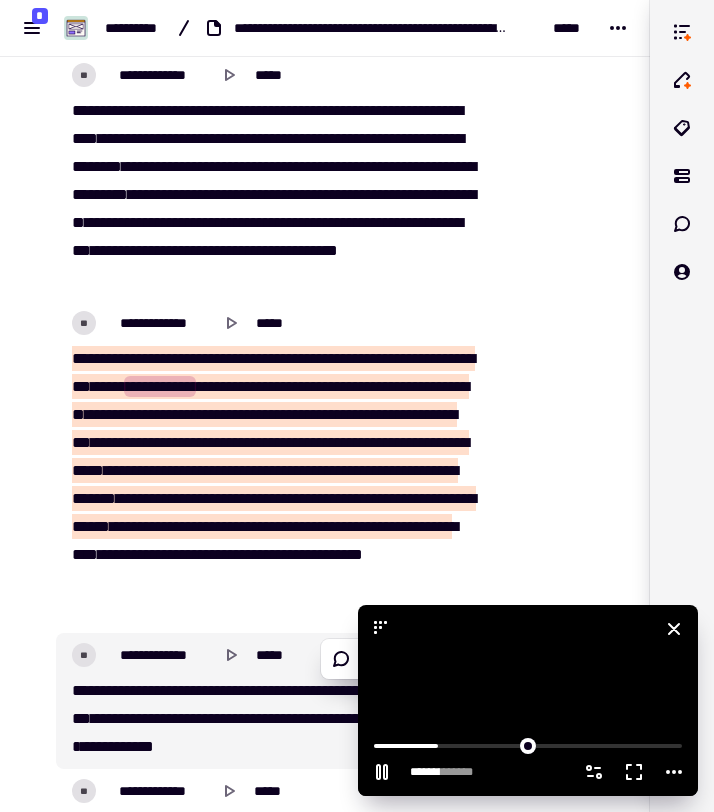 click at bounding box center [528, 700] 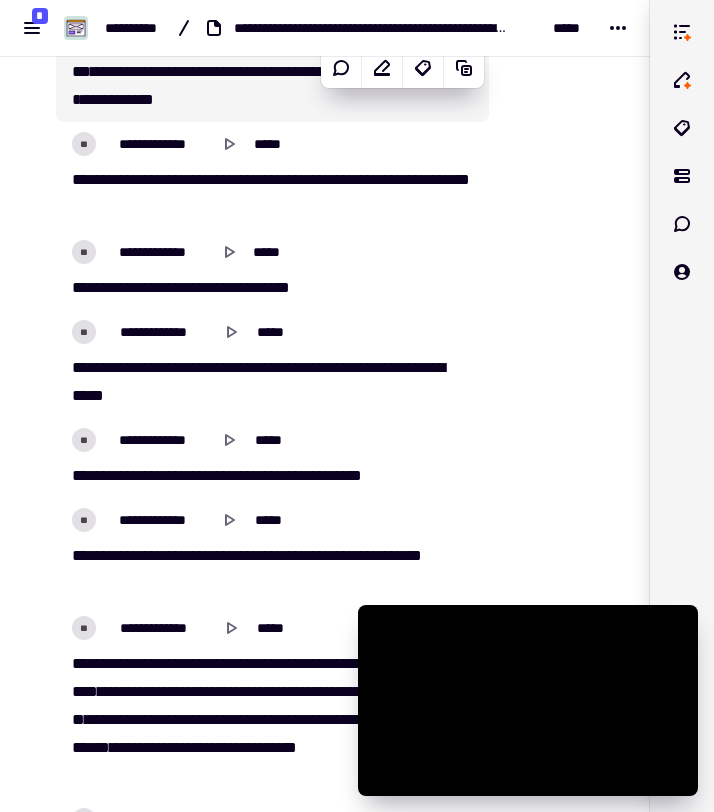 scroll, scrollTop: 8171, scrollLeft: 0, axis: vertical 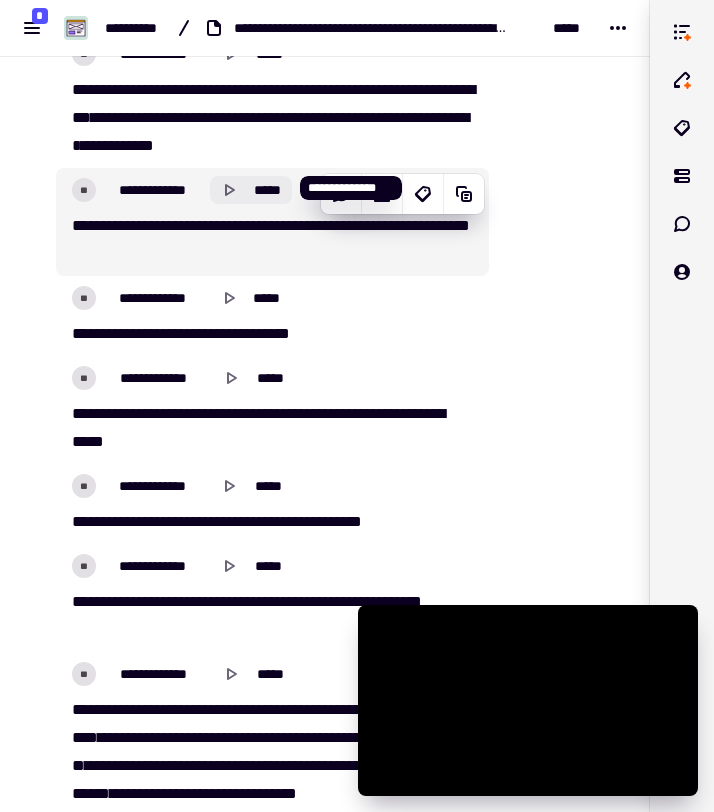 click 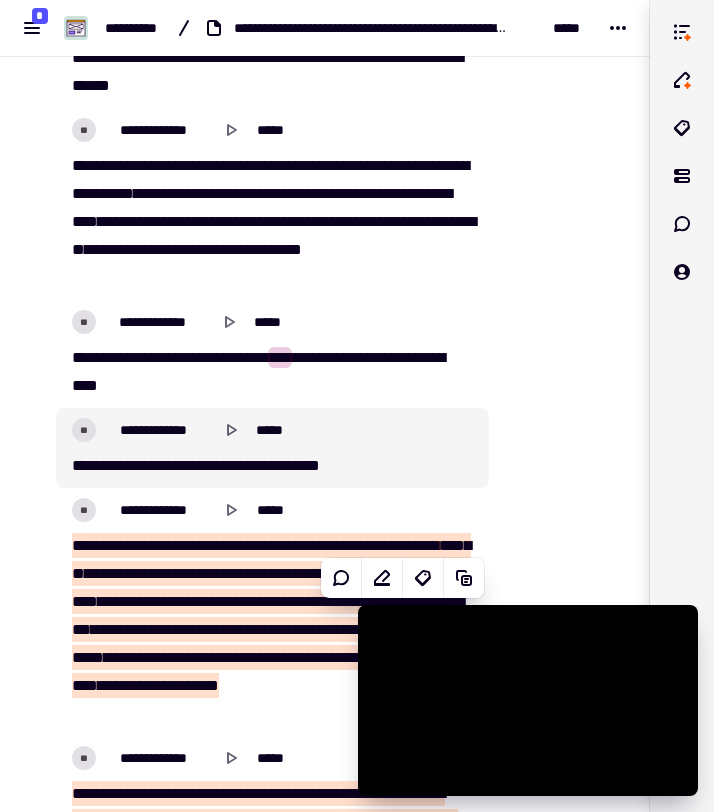 scroll, scrollTop: 9437, scrollLeft: 0, axis: vertical 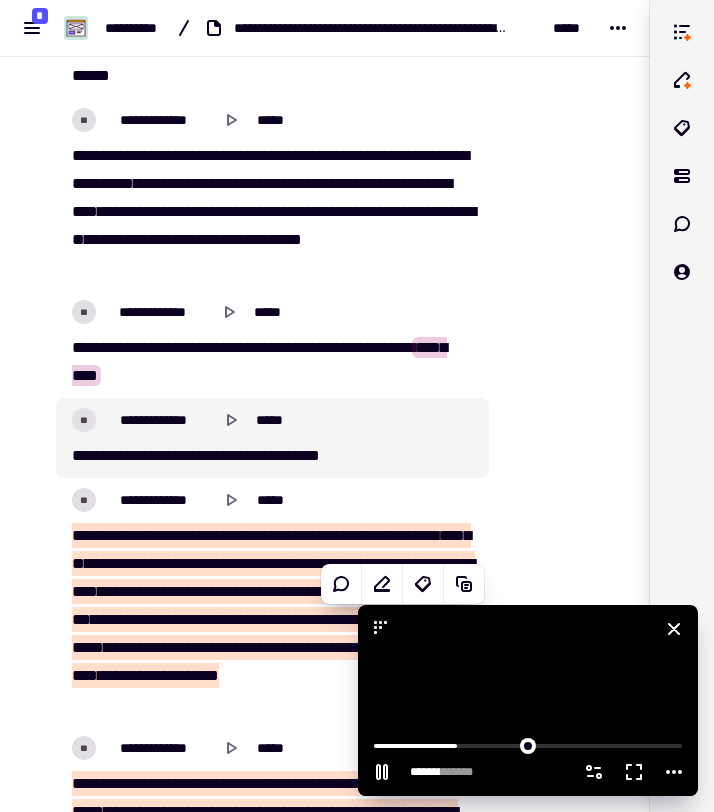 click at bounding box center (528, 700) 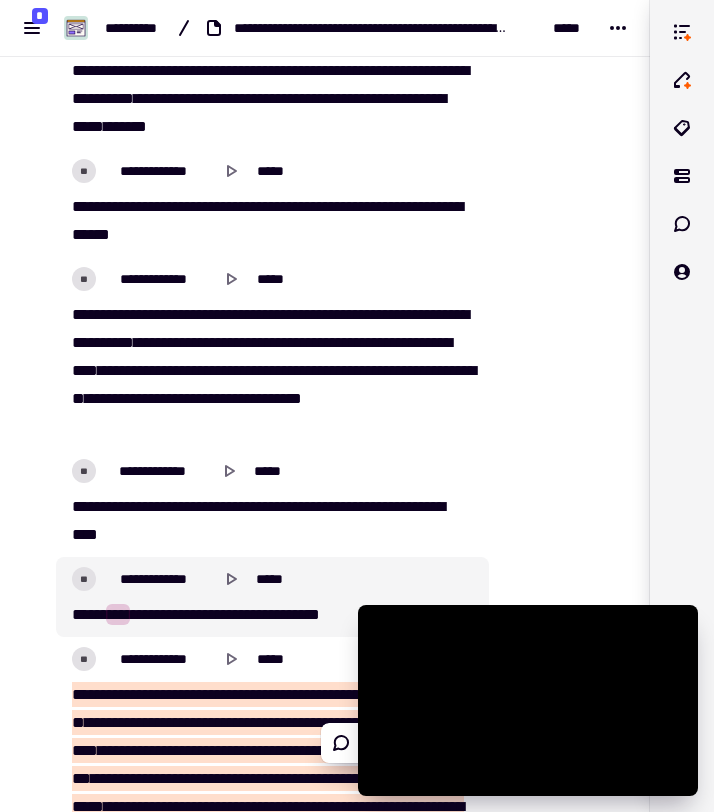 scroll, scrollTop: 9276, scrollLeft: 0, axis: vertical 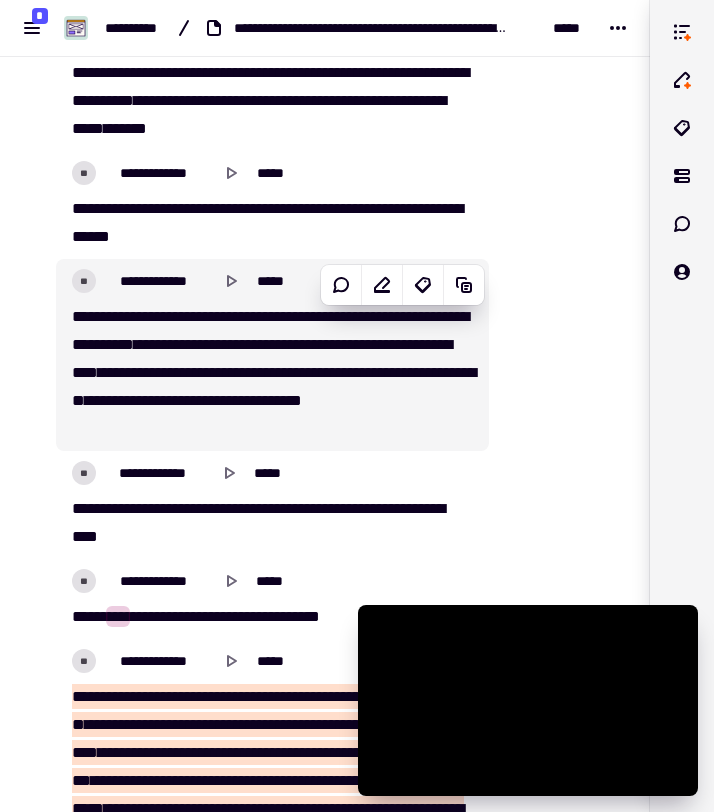 click on "*****" at bounding box center [394, 316] 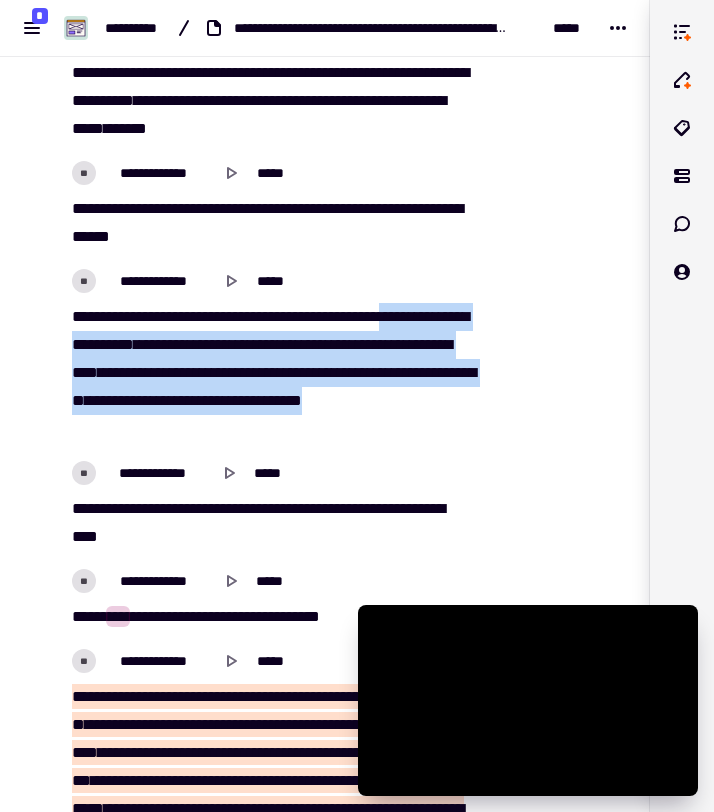 drag, startPoint x: 423, startPoint y: 313, endPoint x: 449, endPoint y: 438, distance: 127.67537 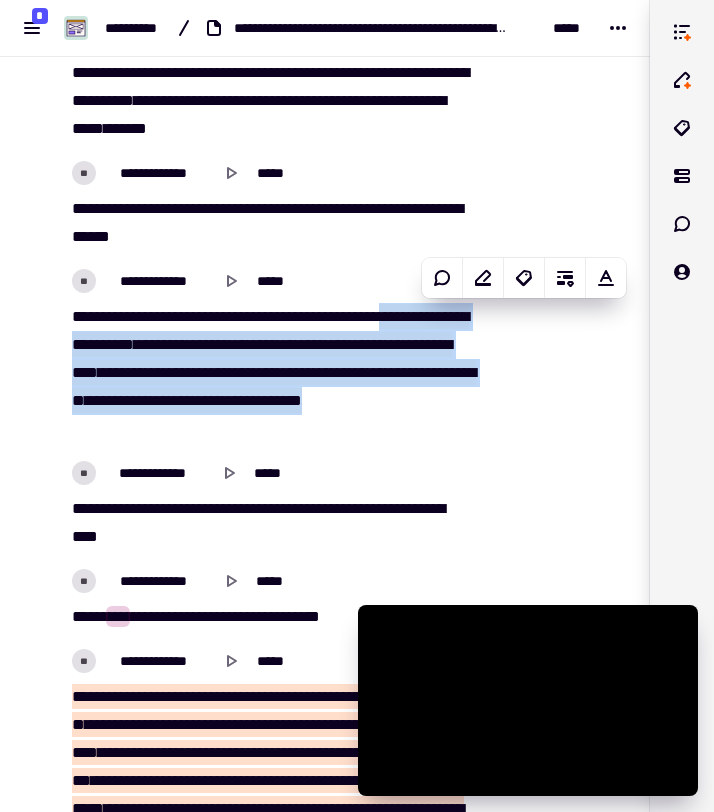 copy on "This is a test with no PII." 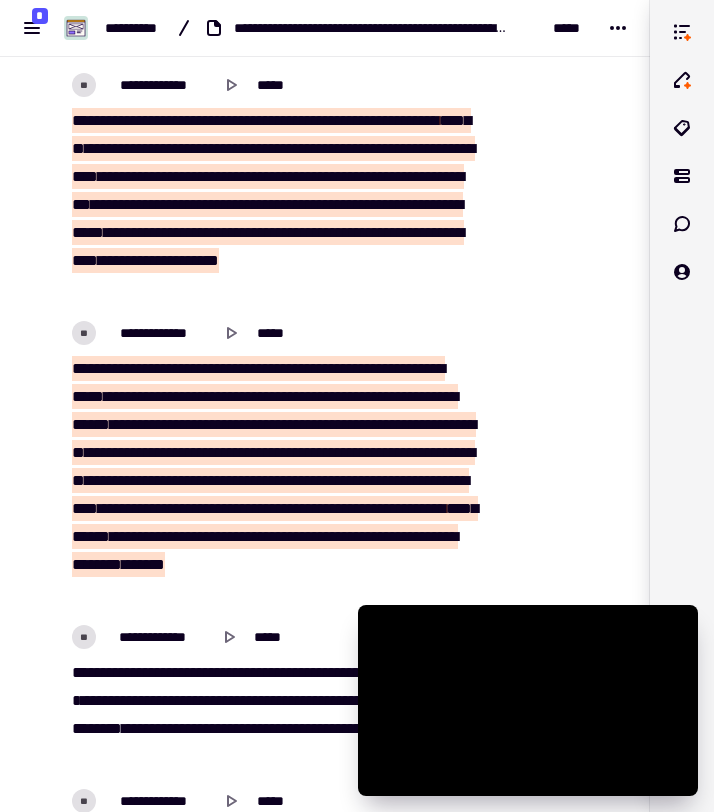 scroll, scrollTop: 9835, scrollLeft: 0, axis: vertical 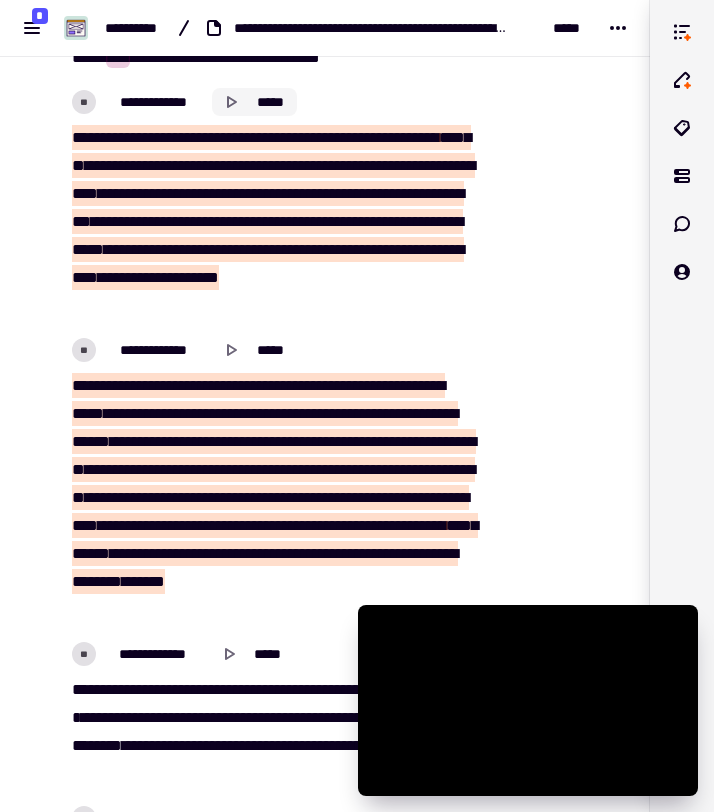 click 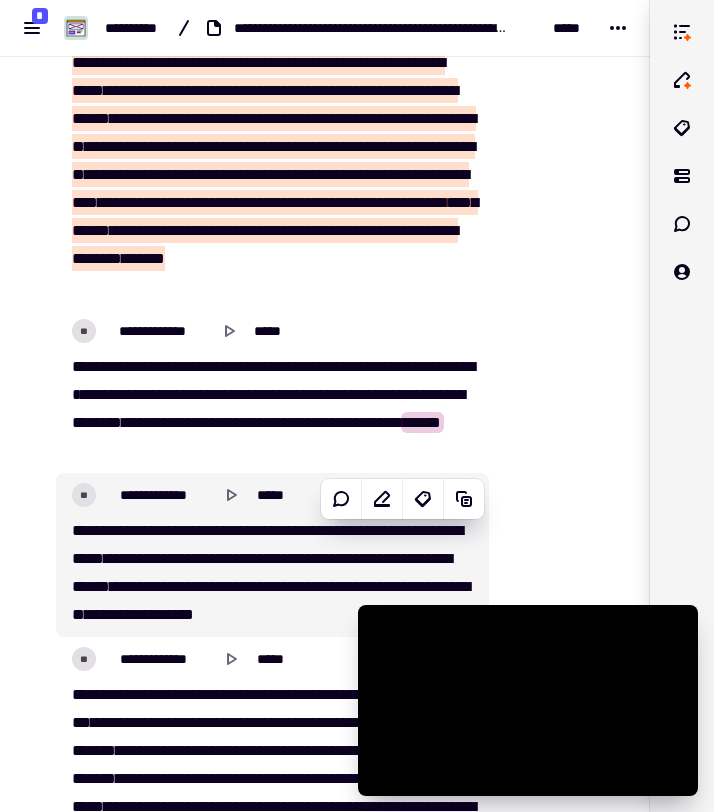 scroll, scrollTop: 10165, scrollLeft: 0, axis: vertical 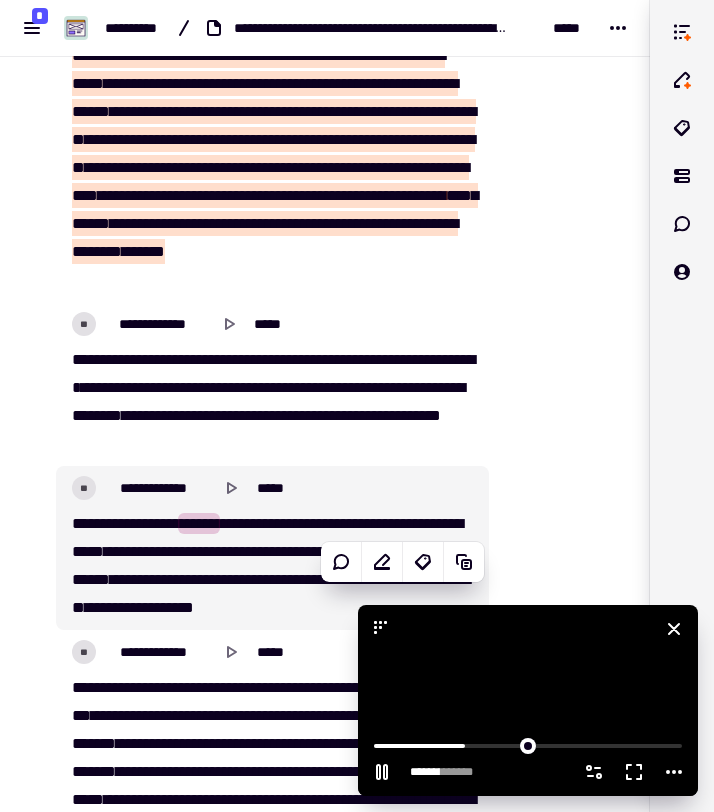 click at bounding box center (528, 700) 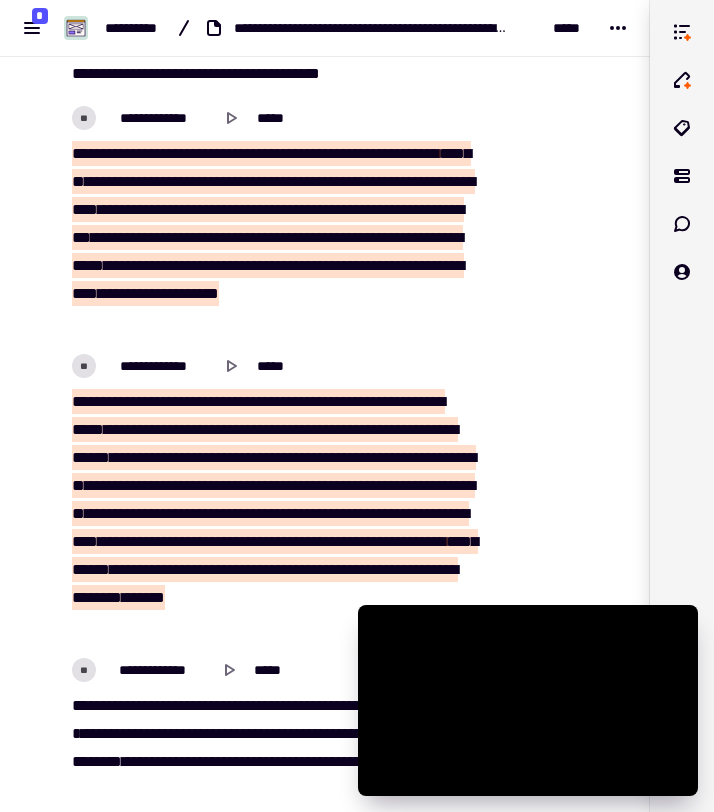 scroll, scrollTop: 9815, scrollLeft: 0, axis: vertical 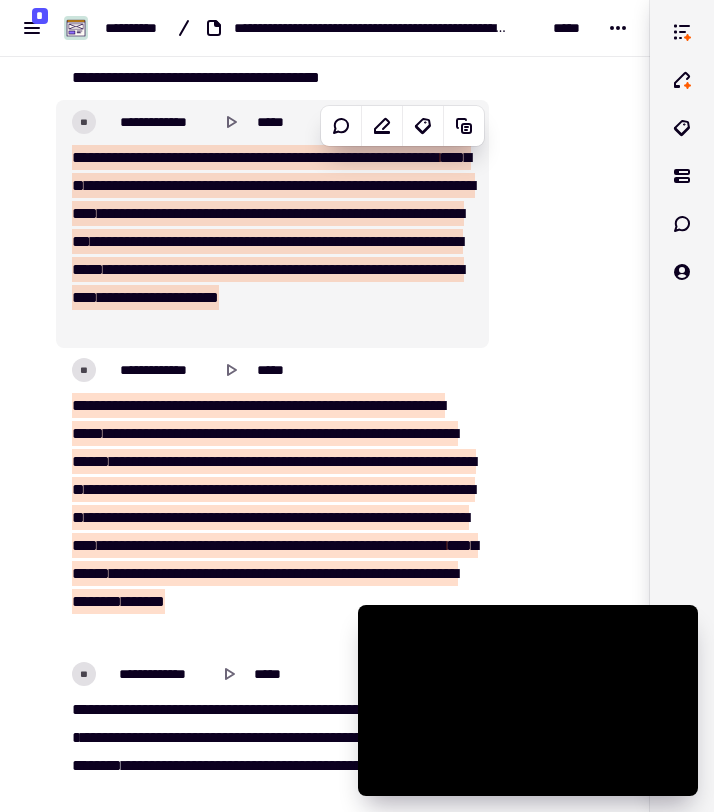 click on "This is a test with no PII." at bounding box center [272, 242] 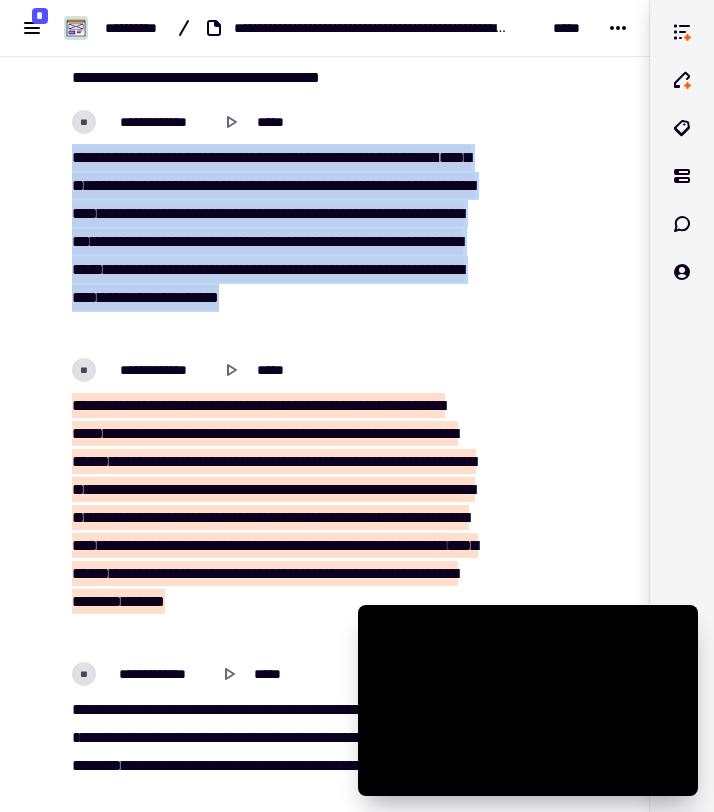 drag, startPoint x: 68, startPoint y: 151, endPoint x: 283, endPoint y: 312, distance: 268.60007 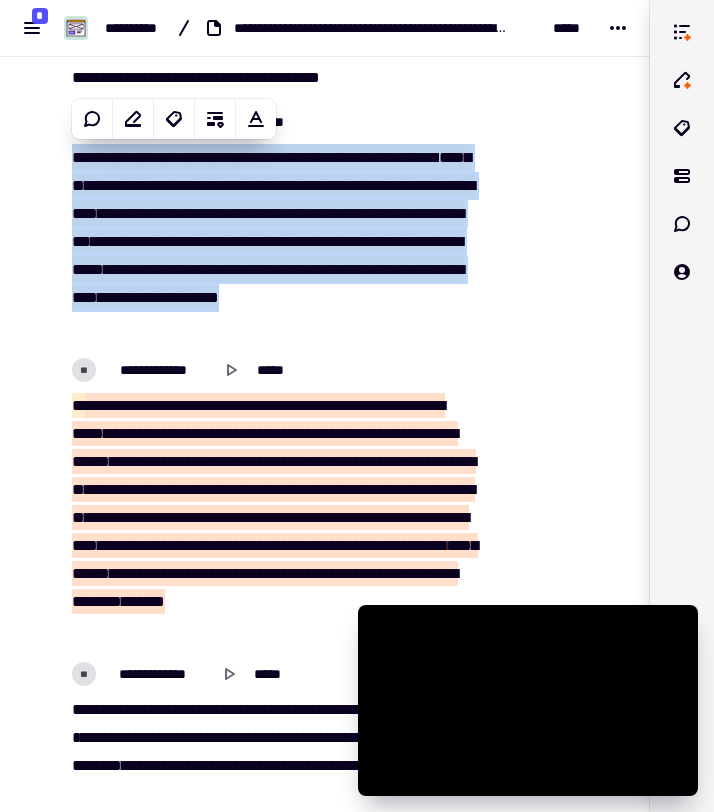 copy on "This is a test with no PII." 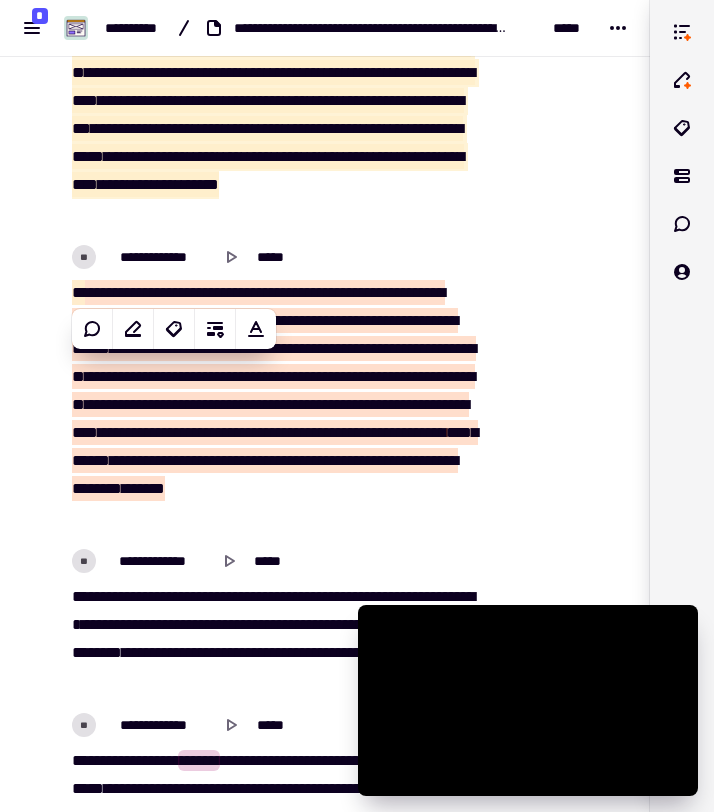 scroll, scrollTop: 10064, scrollLeft: 0, axis: vertical 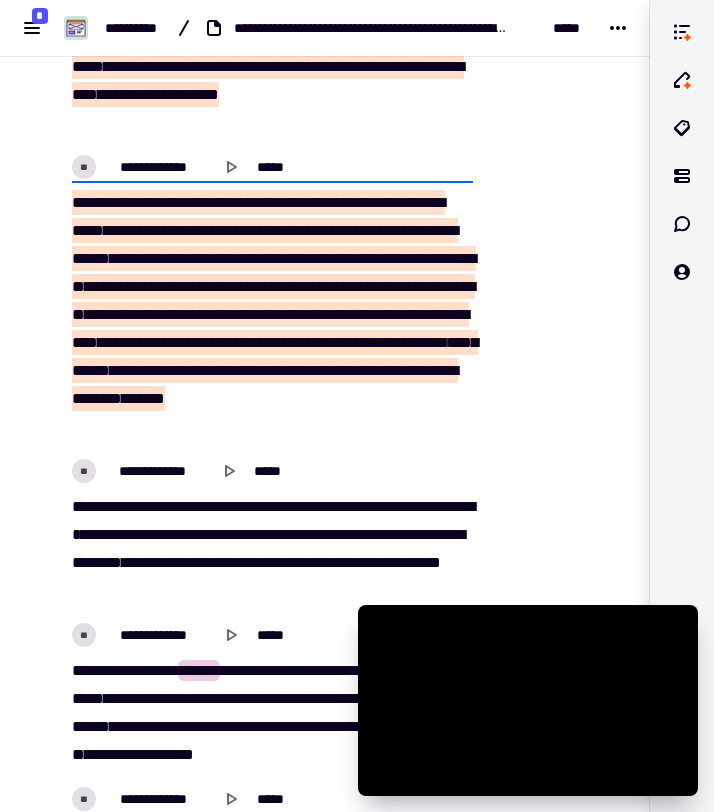 click on "This is a test with no PII." at bounding box center (272, 315) 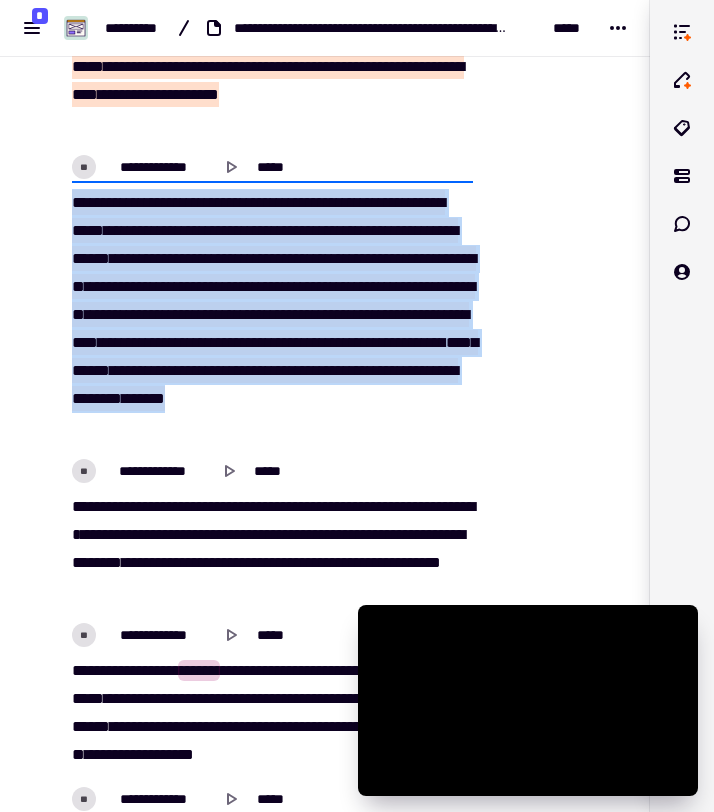 drag, startPoint x: 476, startPoint y: 428, endPoint x: 62, endPoint y: 199, distance: 473.11417 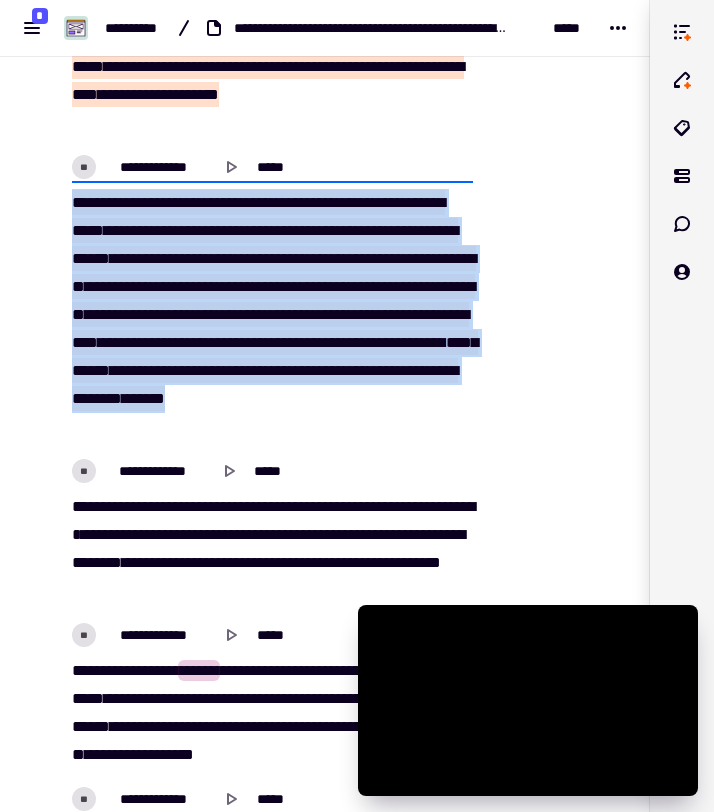 click on "This is a test with no PII." at bounding box center (272, 315) 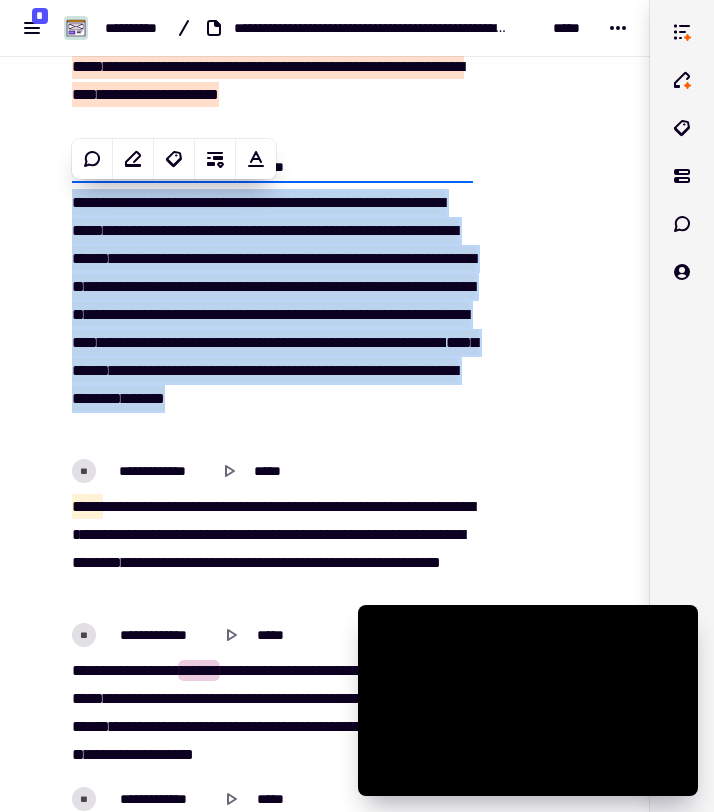 copy on "This is a test with no PII." 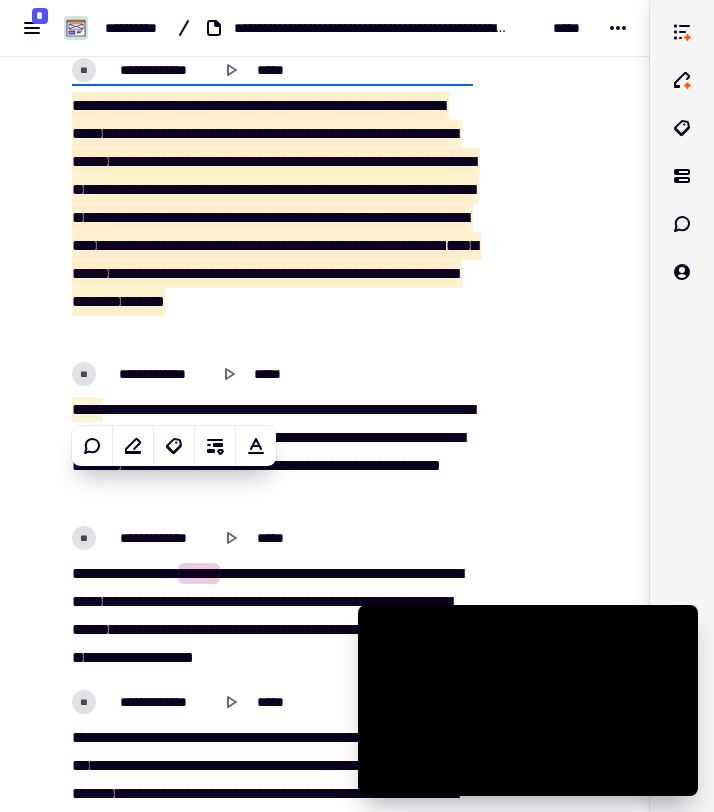 scroll, scrollTop: 10155, scrollLeft: 0, axis: vertical 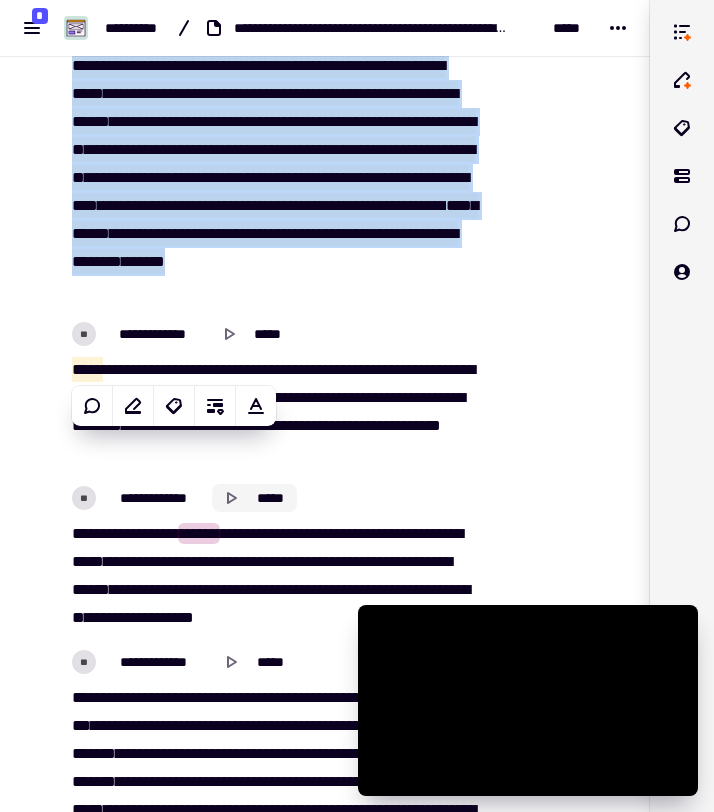 click 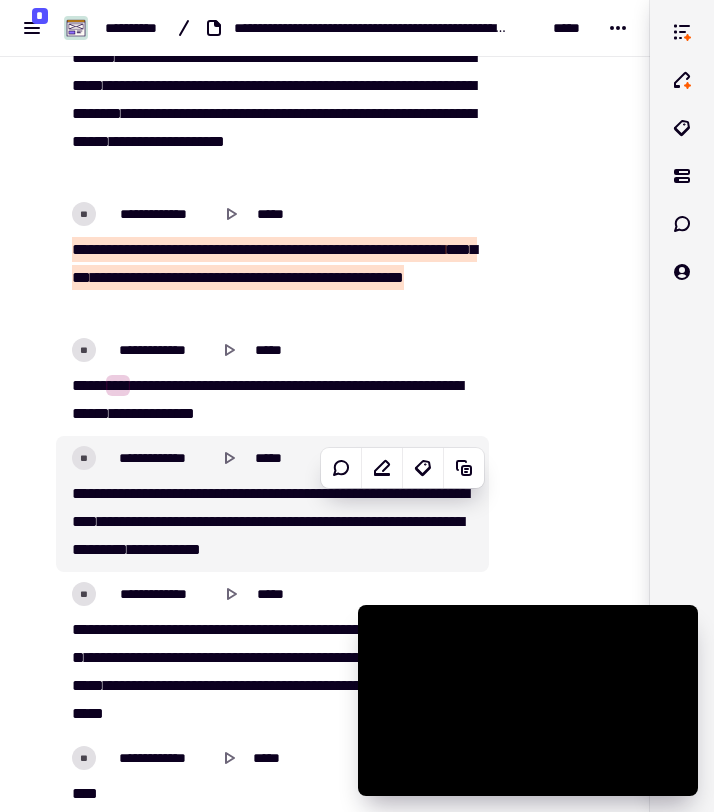 scroll, scrollTop: 10911, scrollLeft: 0, axis: vertical 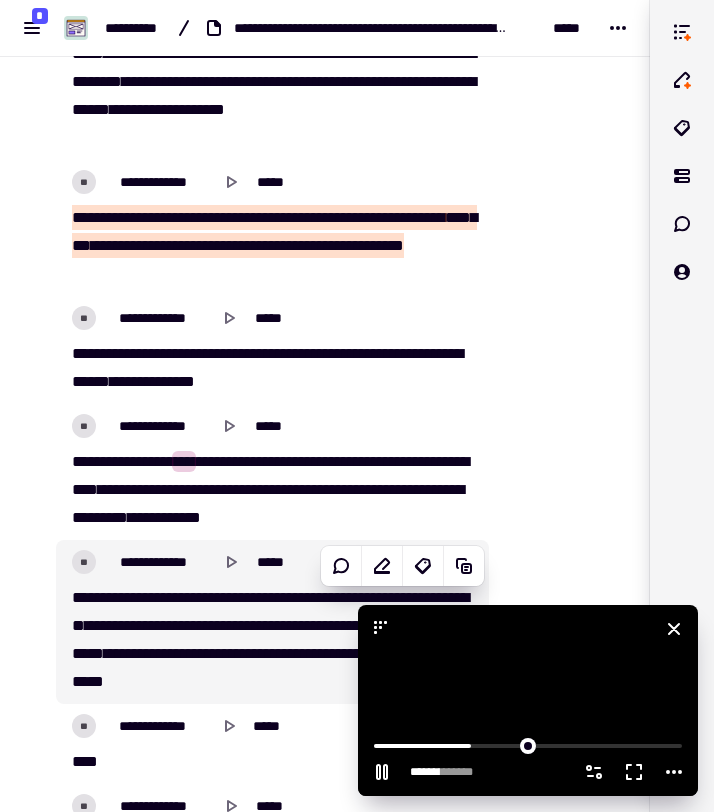 click at bounding box center [528, 700] 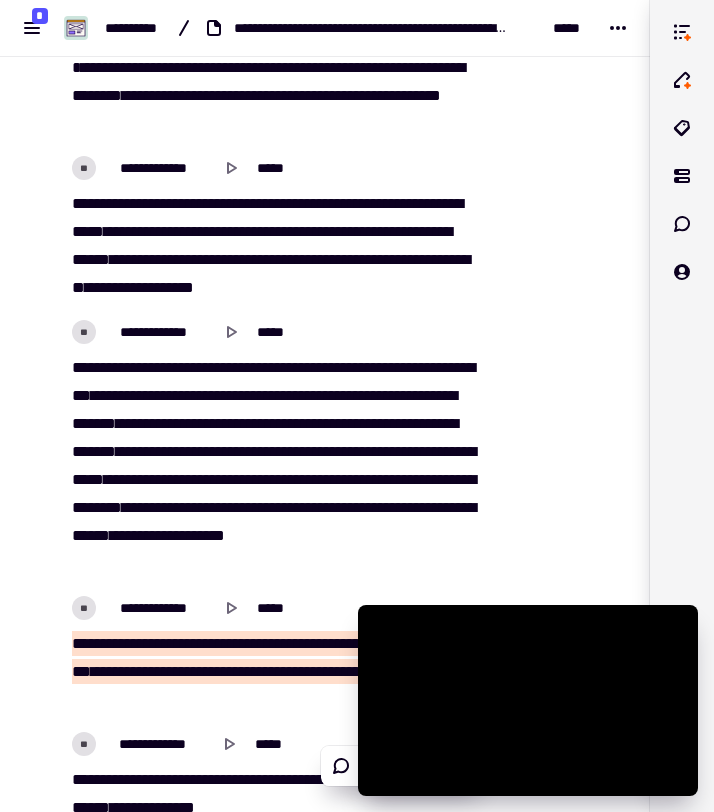 scroll, scrollTop: 10481, scrollLeft: 0, axis: vertical 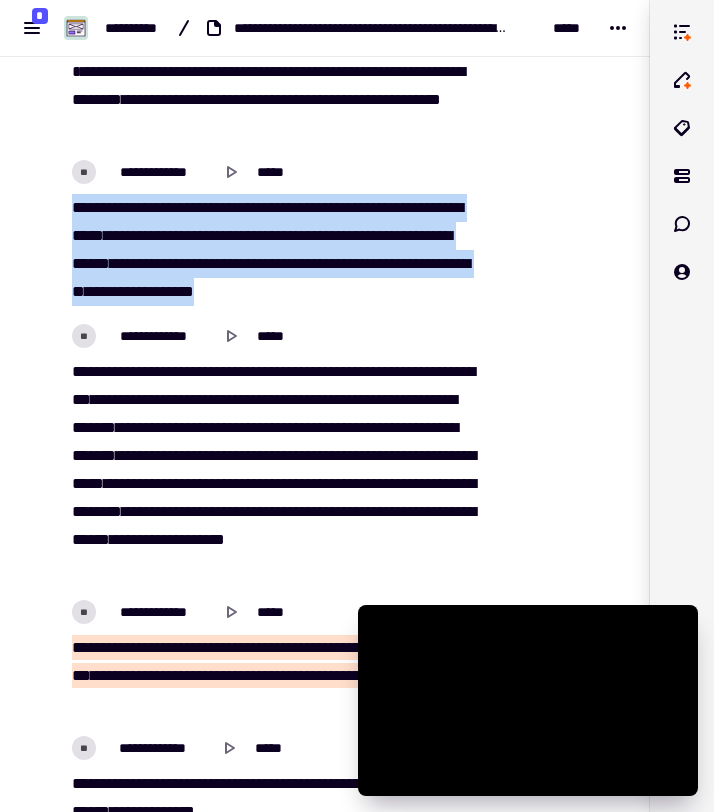 drag, startPoint x: 72, startPoint y: 202, endPoint x: 404, endPoint y: 289, distance: 343.20984 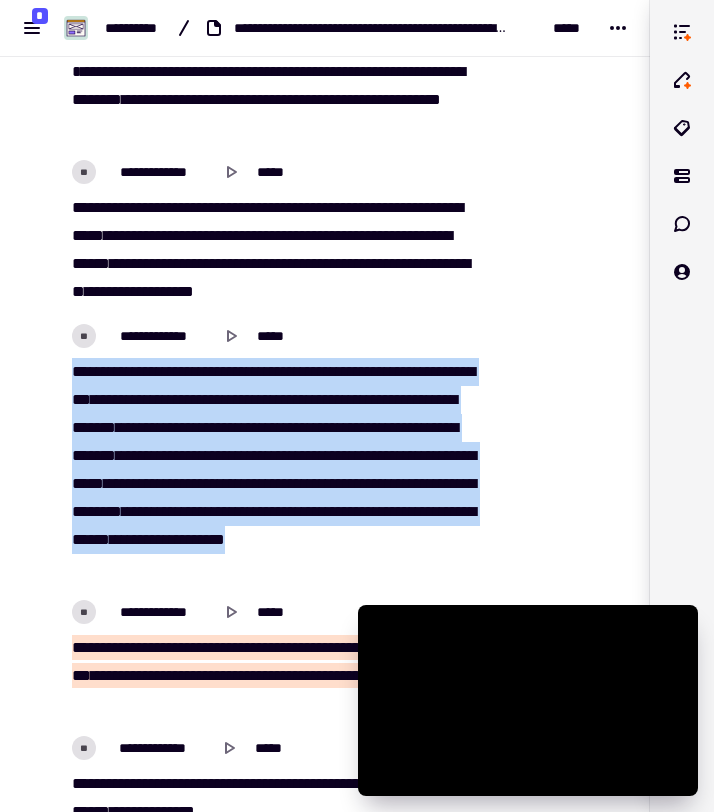 drag, startPoint x: 75, startPoint y: 373, endPoint x: 361, endPoint y: 572, distance: 348.42072 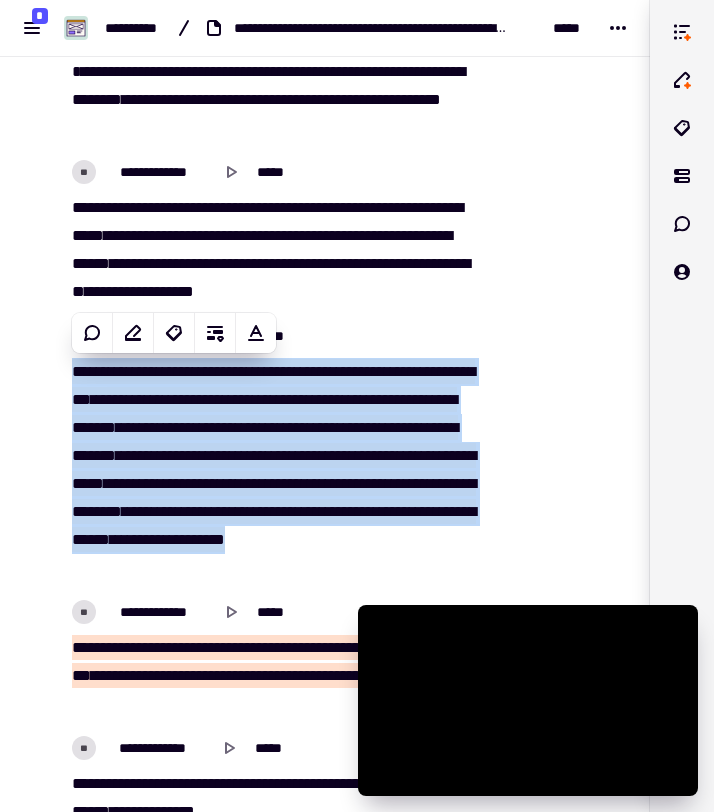 copy on "This is a test with no PII." 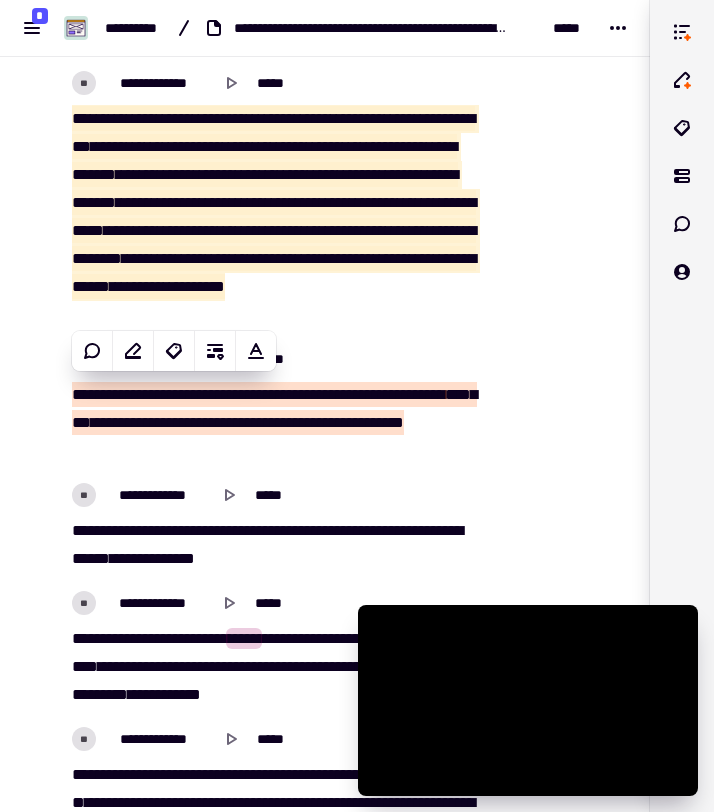 scroll, scrollTop: 10743, scrollLeft: 0, axis: vertical 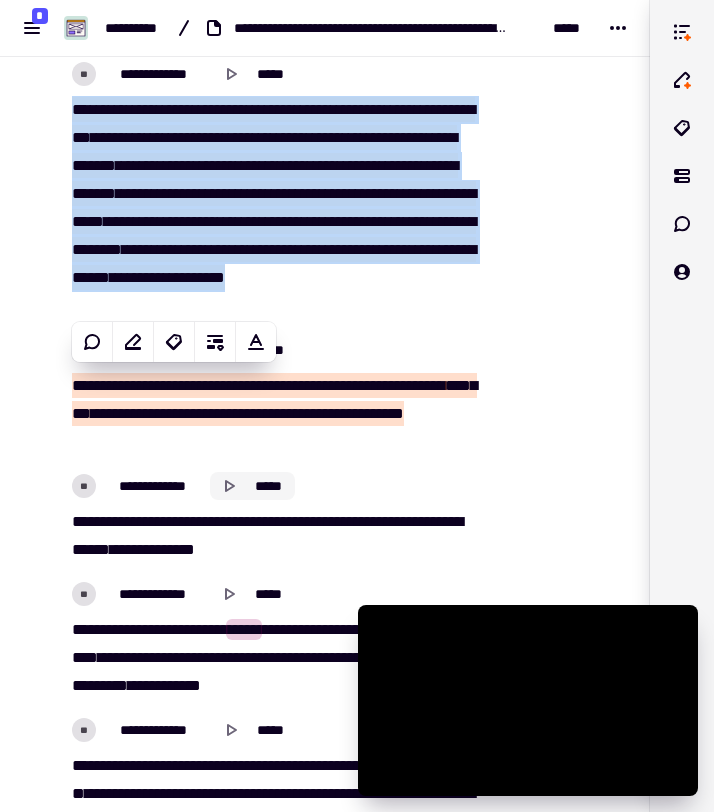 click 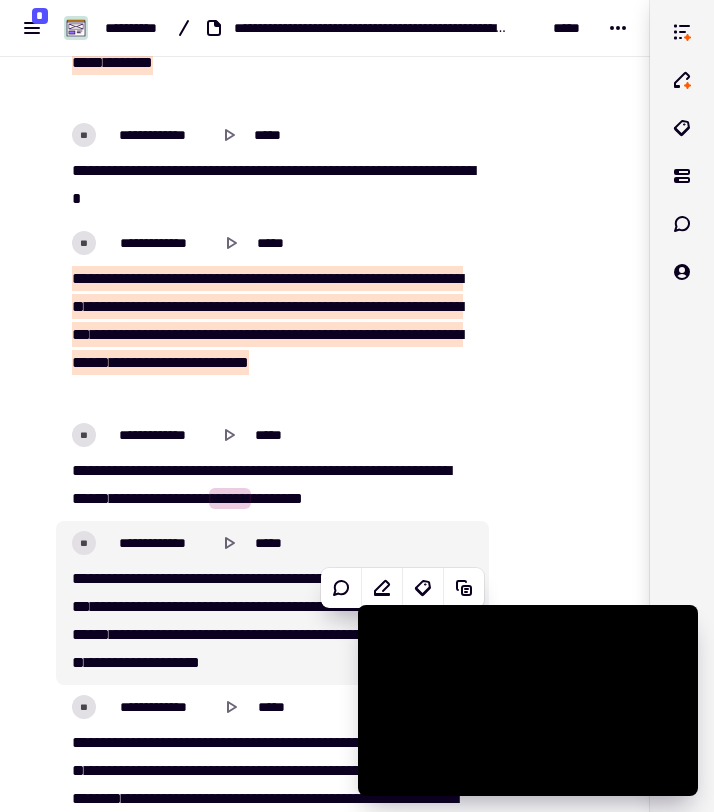 scroll, scrollTop: 12696, scrollLeft: 0, axis: vertical 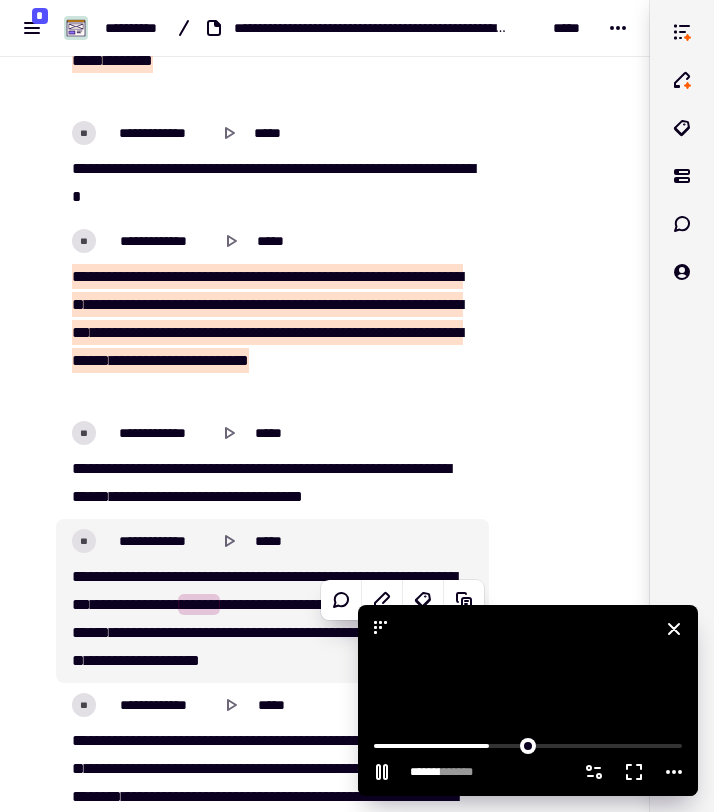 click at bounding box center (528, 700) 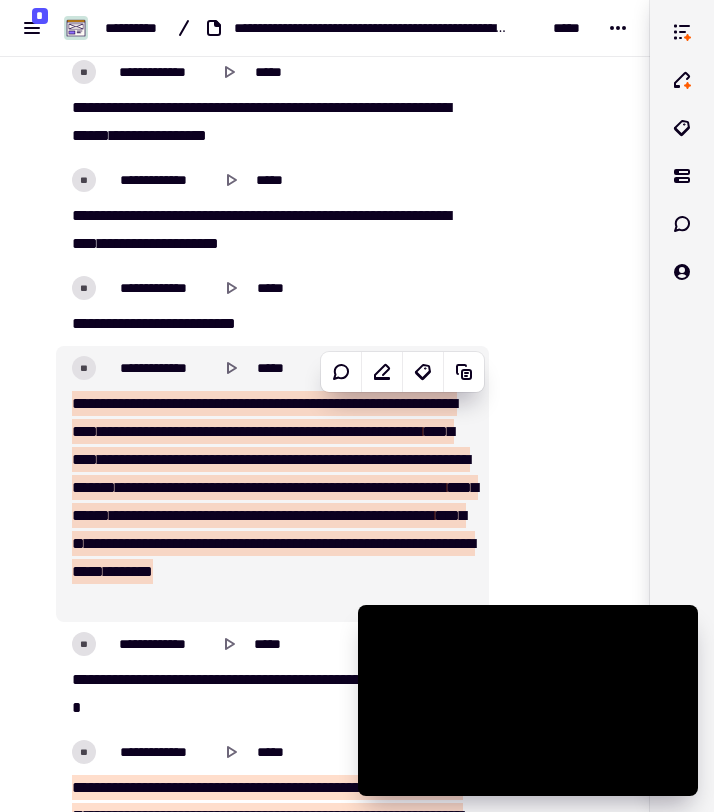 scroll, scrollTop: 12184, scrollLeft: 0, axis: vertical 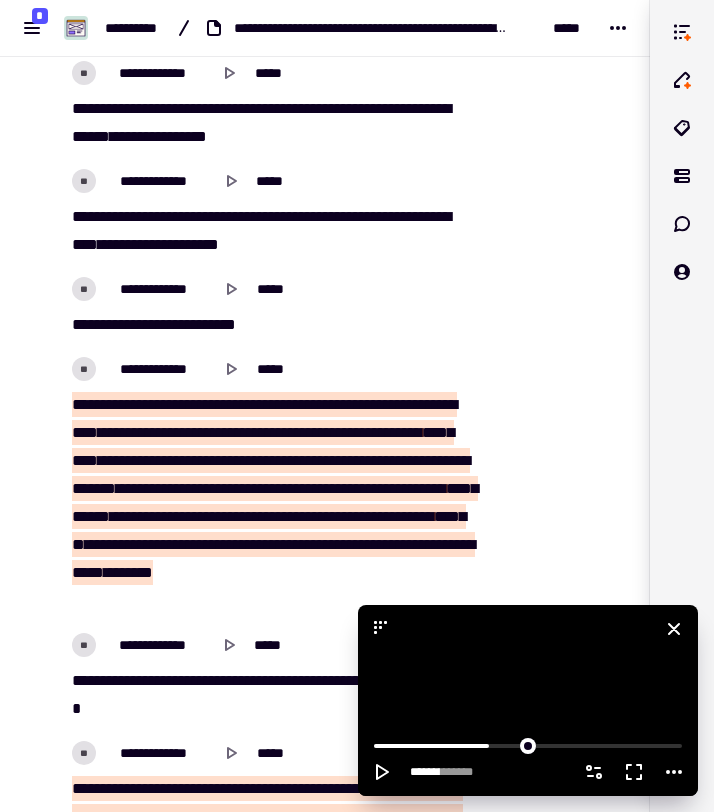 click at bounding box center [528, 700] 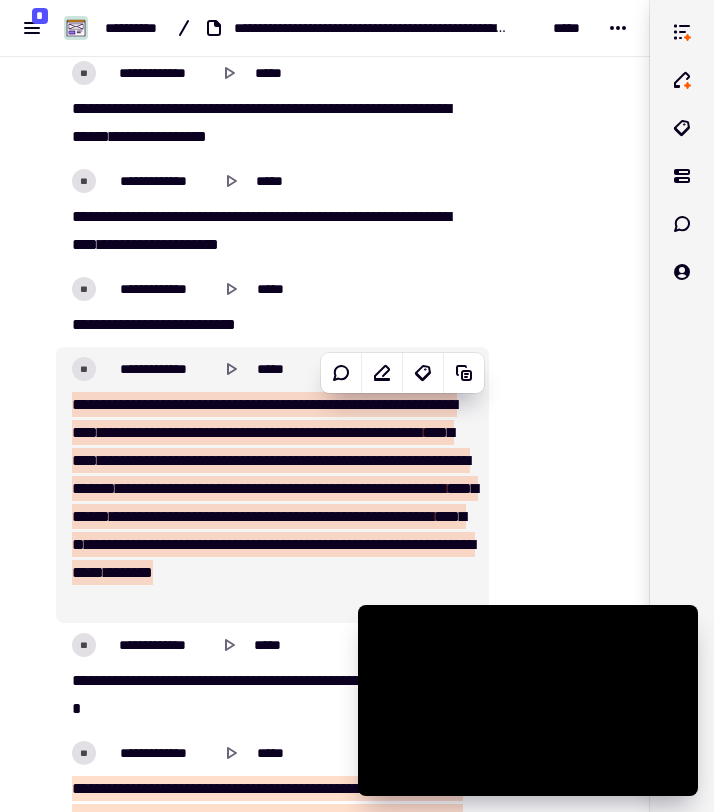 scroll, scrollTop: 12163, scrollLeft: 0, axis: vertical 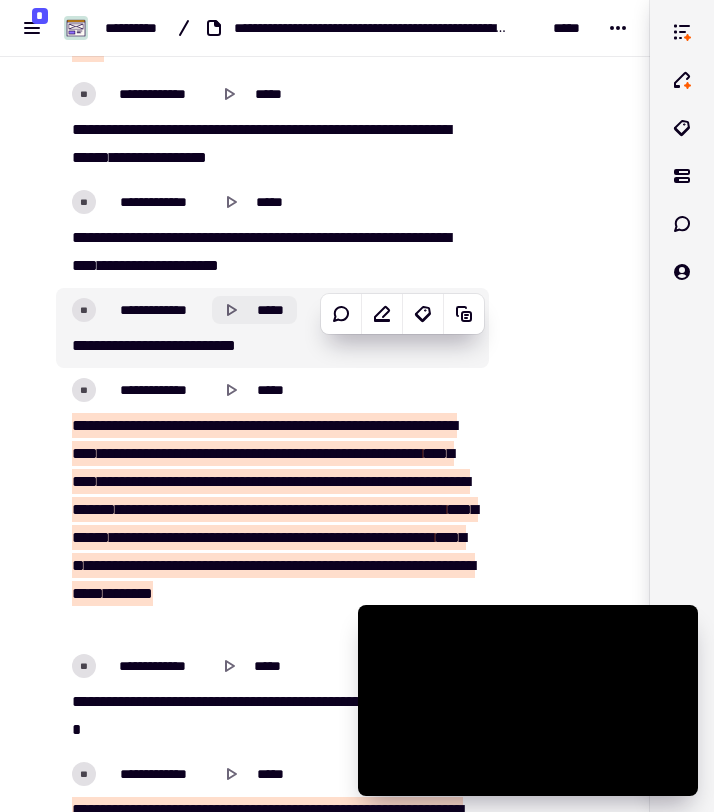 click 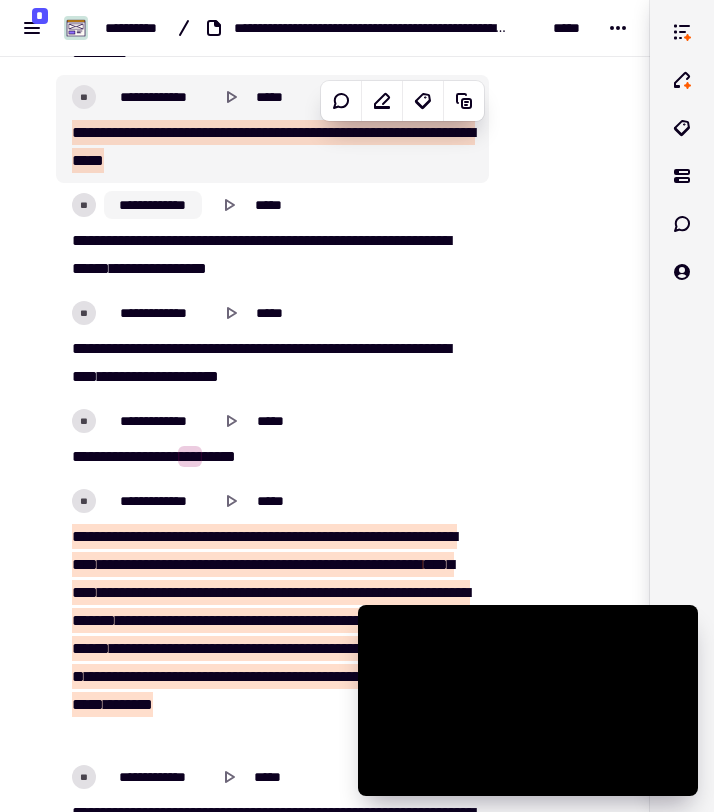 scroll, scrollTop: 12042, scrollLeft: 0, axis: vertical 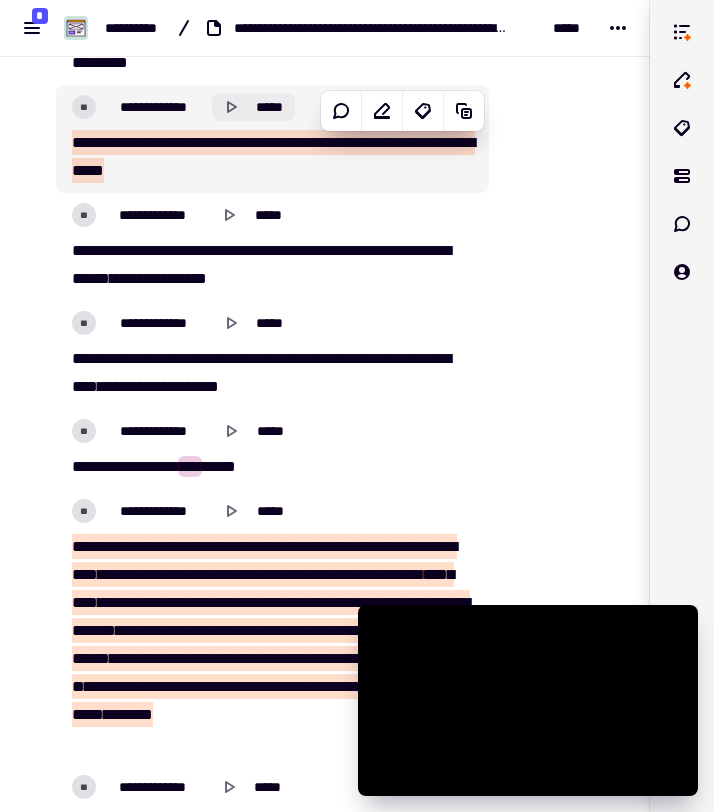 click 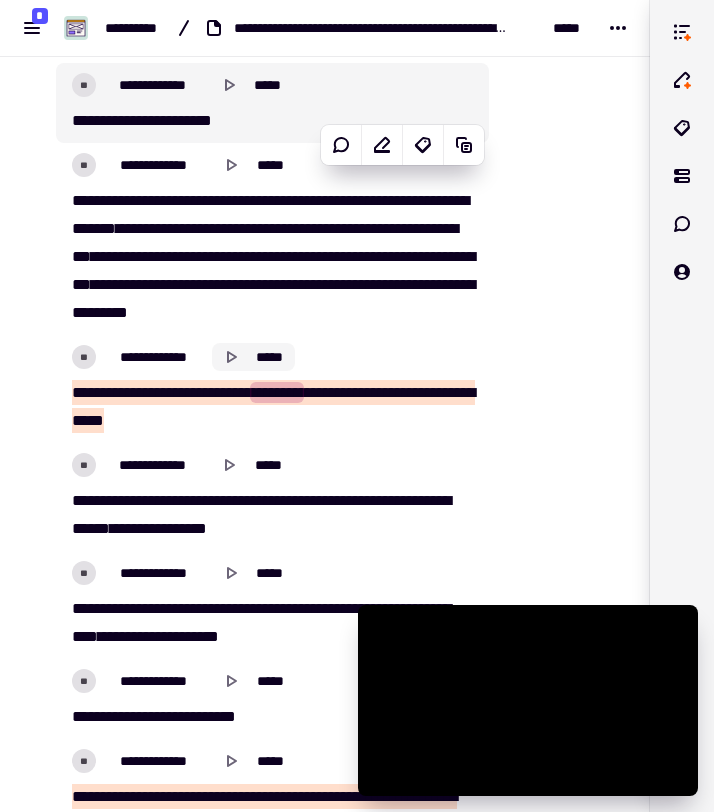 scroll, scrollTop: 11791, scrollLeft: 0, axis: vertical 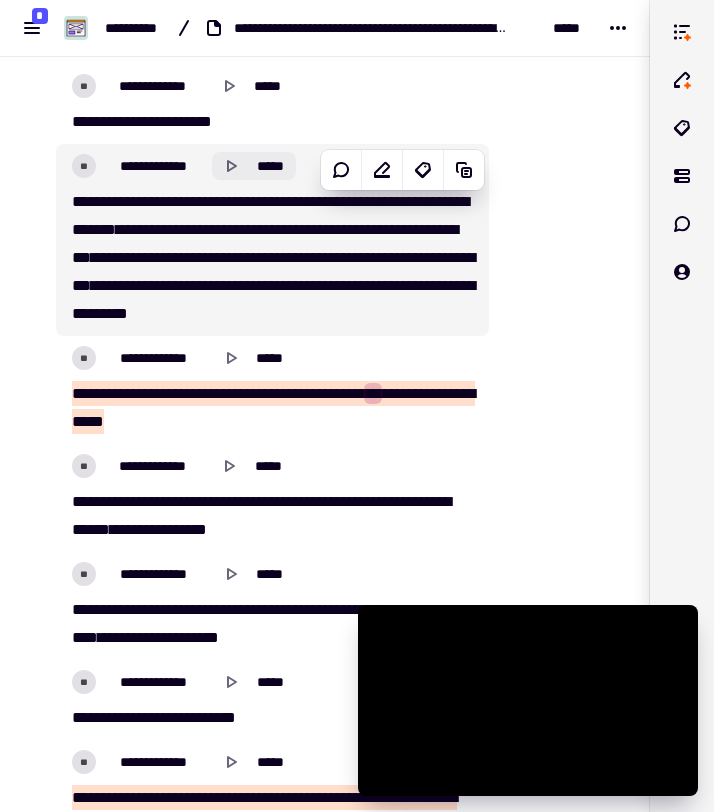 click 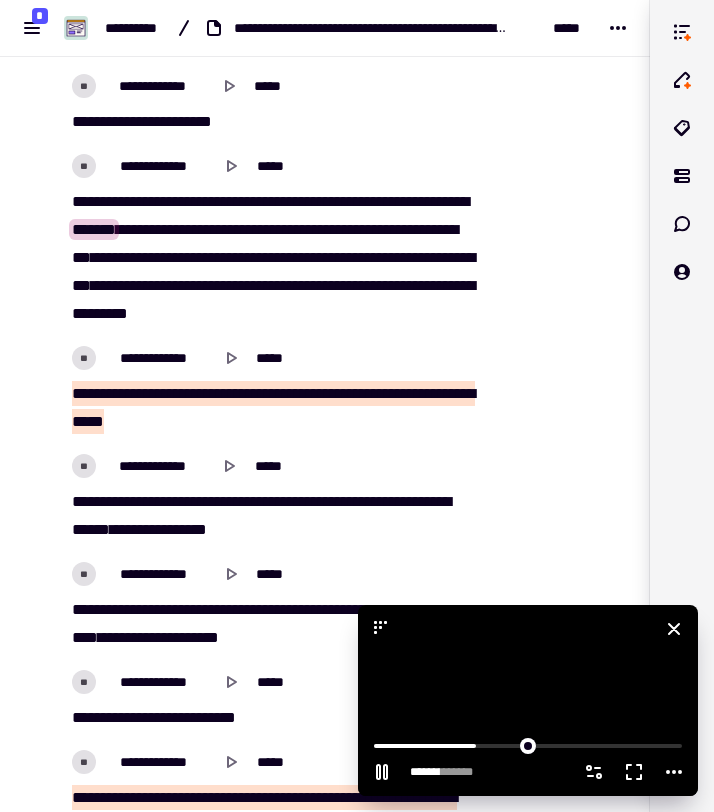 click at bounding box center [528, 700] 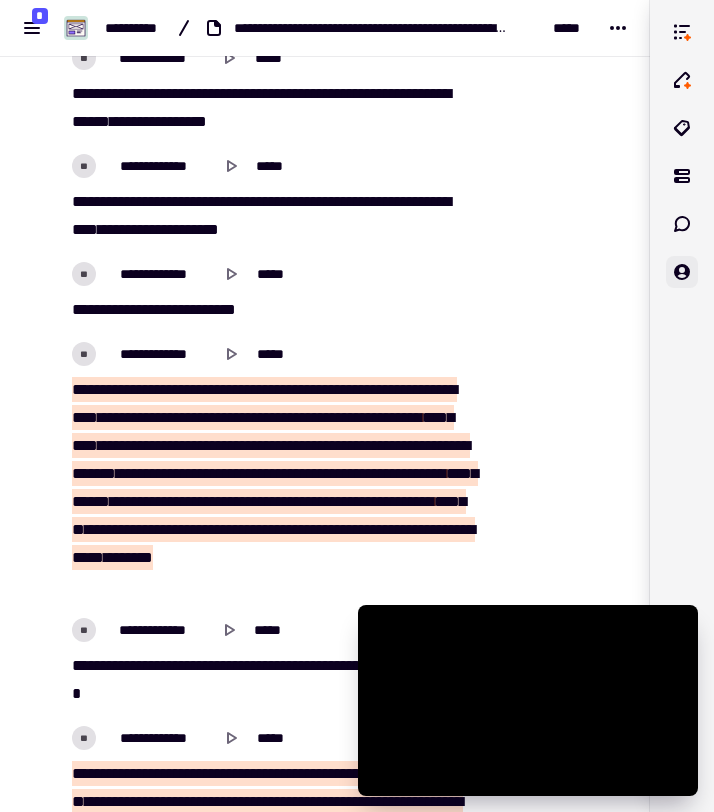 scroll, scrollTop: 12212, scrollLeft: 0, axis: vertical 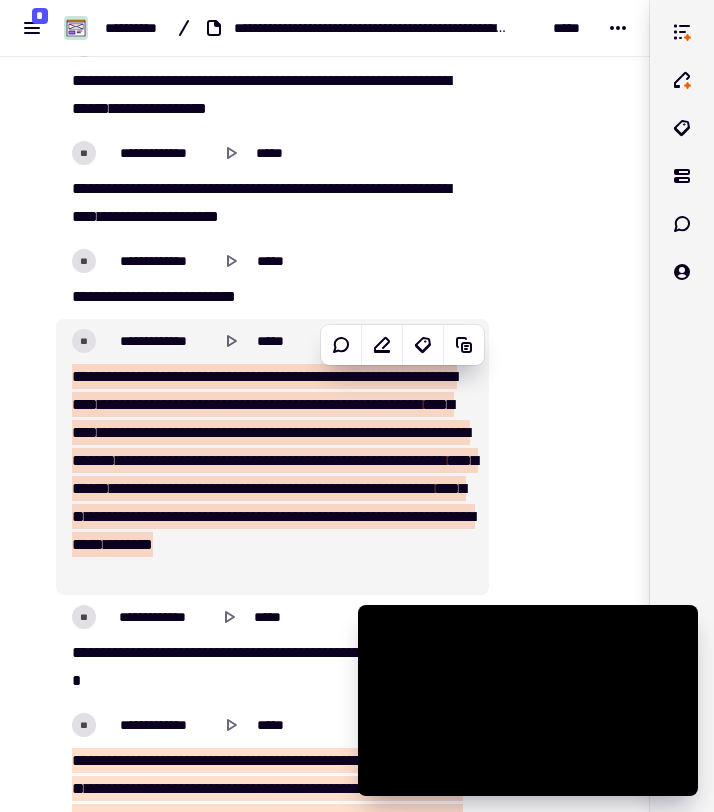 click on "*****" at bounding box center [304, 376] 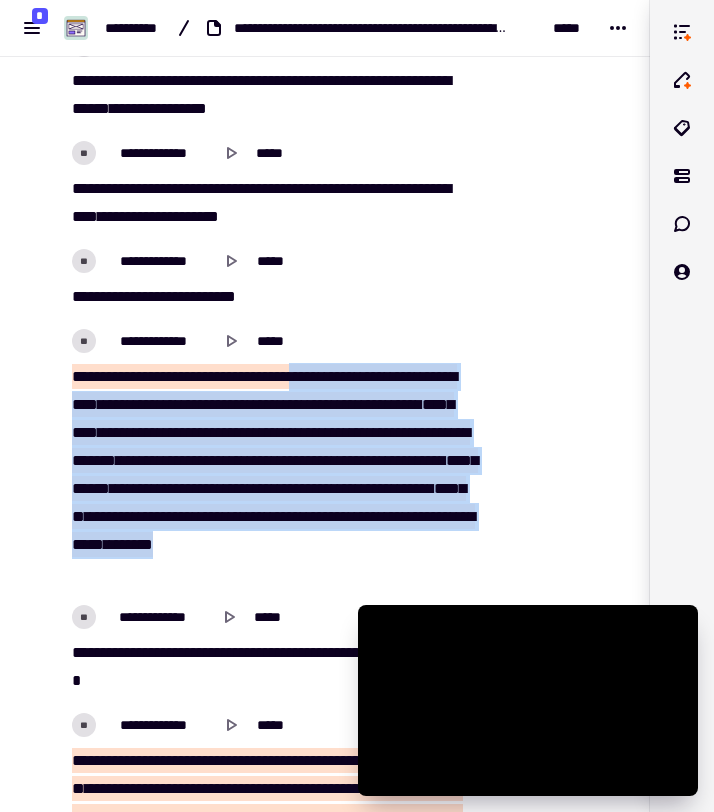 drag, startPoint x: 331, startPoint y: 377, endPoint x: 344, endPoint y: 562, distance: 185.45619 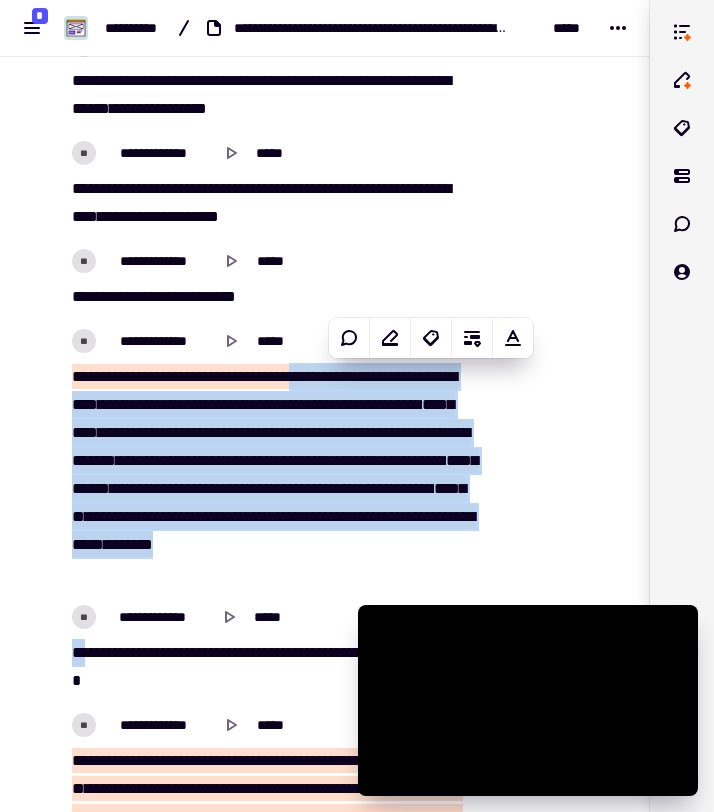 copy on "This is a test with no PII." 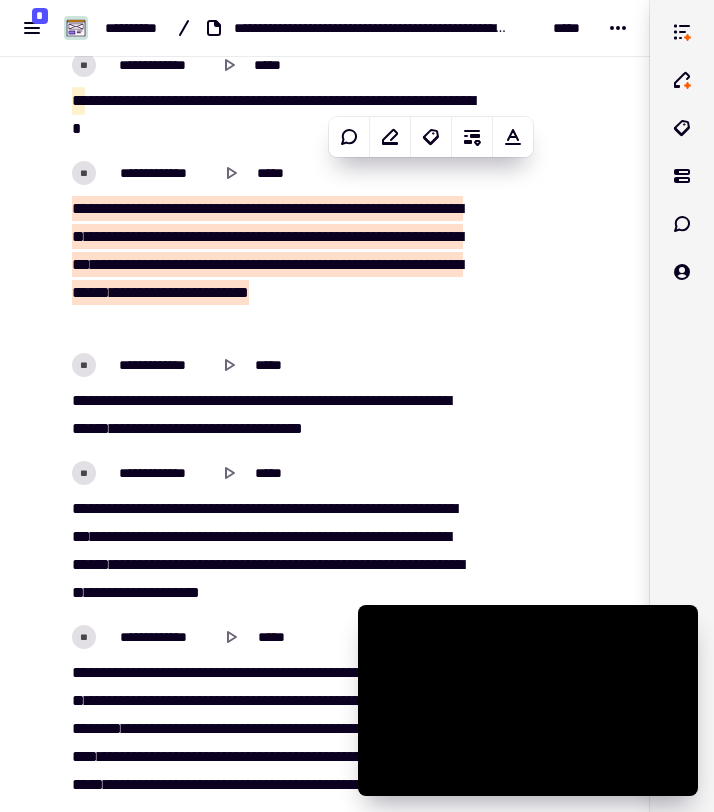 scroll, scrollTop: 12760, scrollLeft: 0, axis: vertical 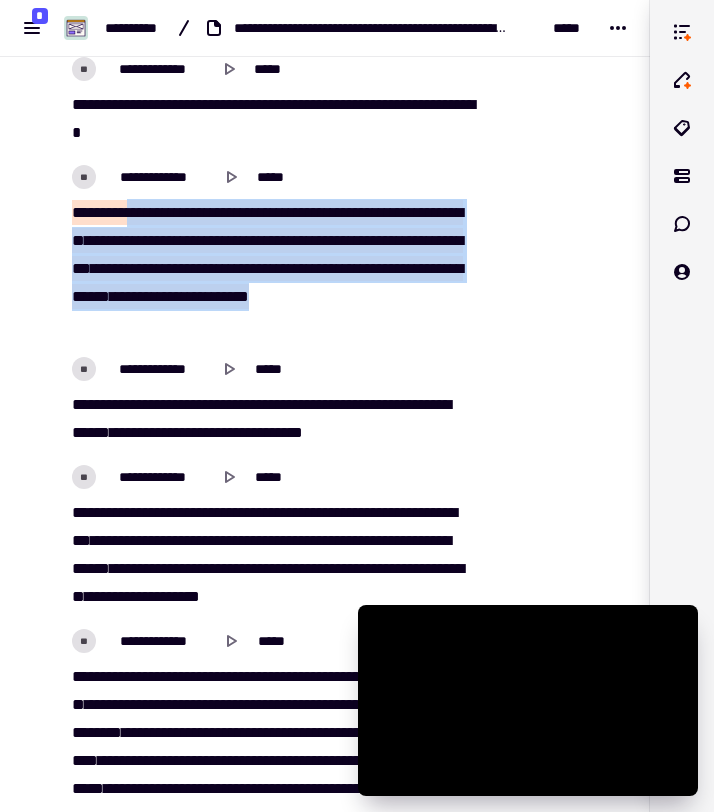 drag, startPoint x: 139, startPoint y: 209, endPoint x: 398, endPoint y: 330, distance: 285.8706 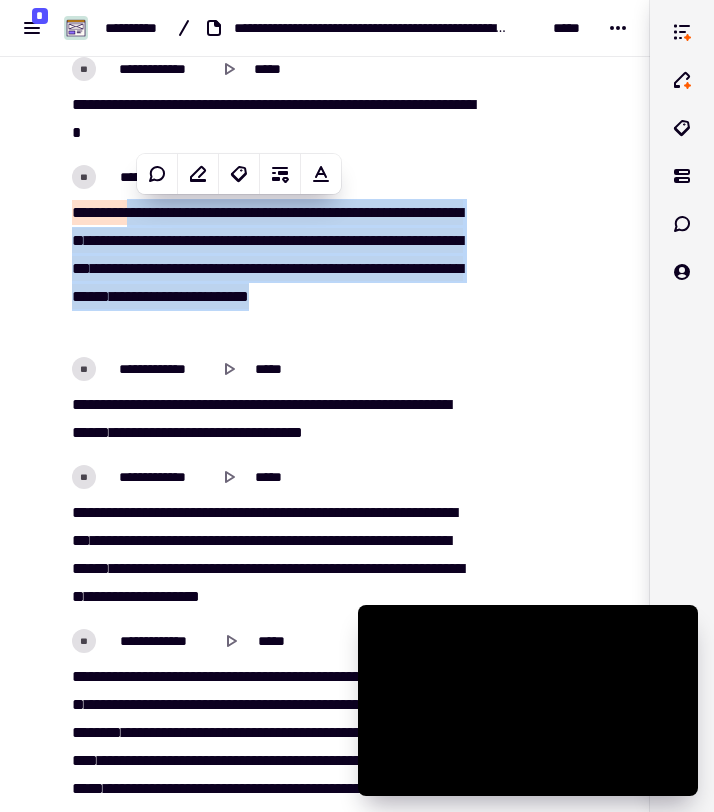 copy on "This is a test with no PII." 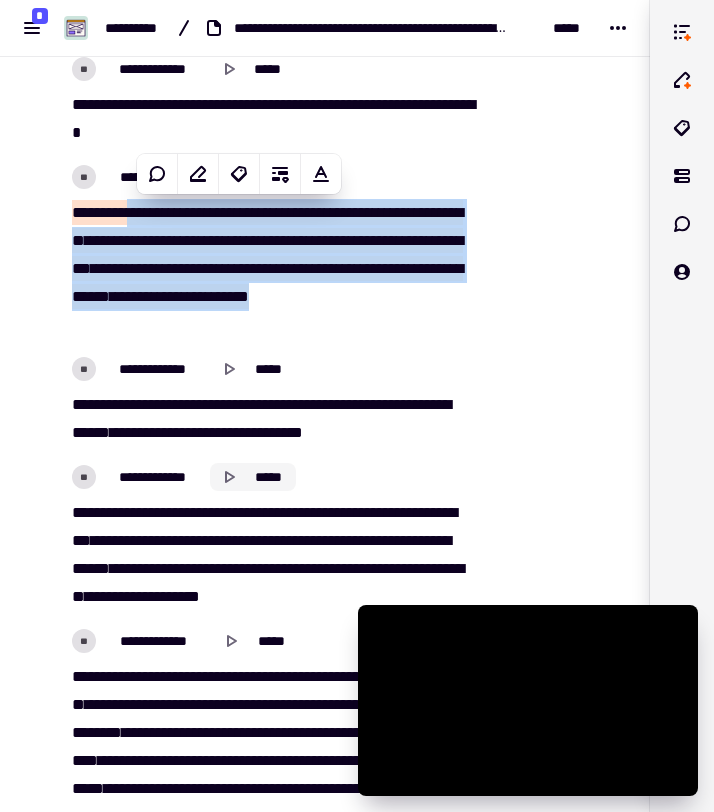 click 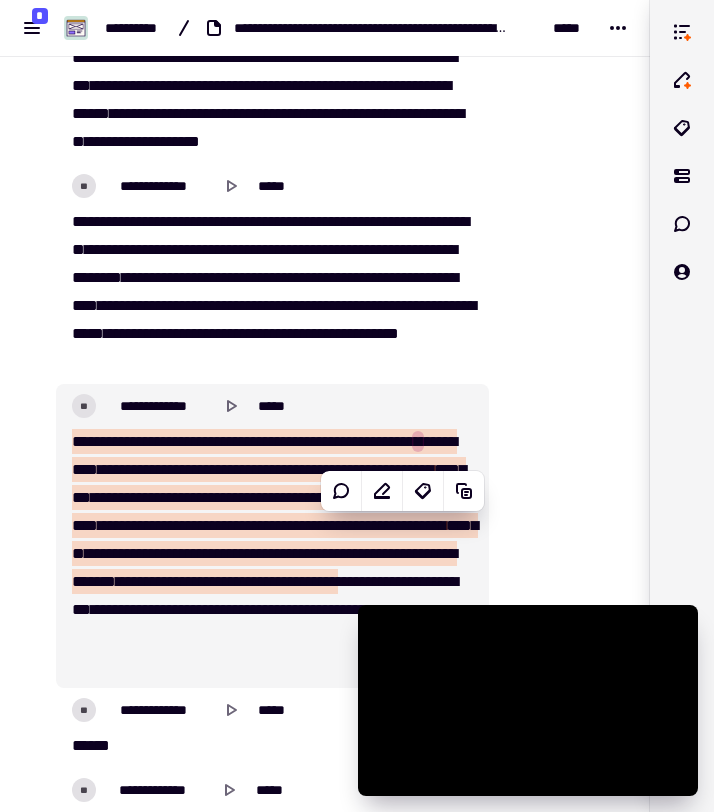 scroll, scrollTop: 13219, scrollLeft: 0, axis: vertical 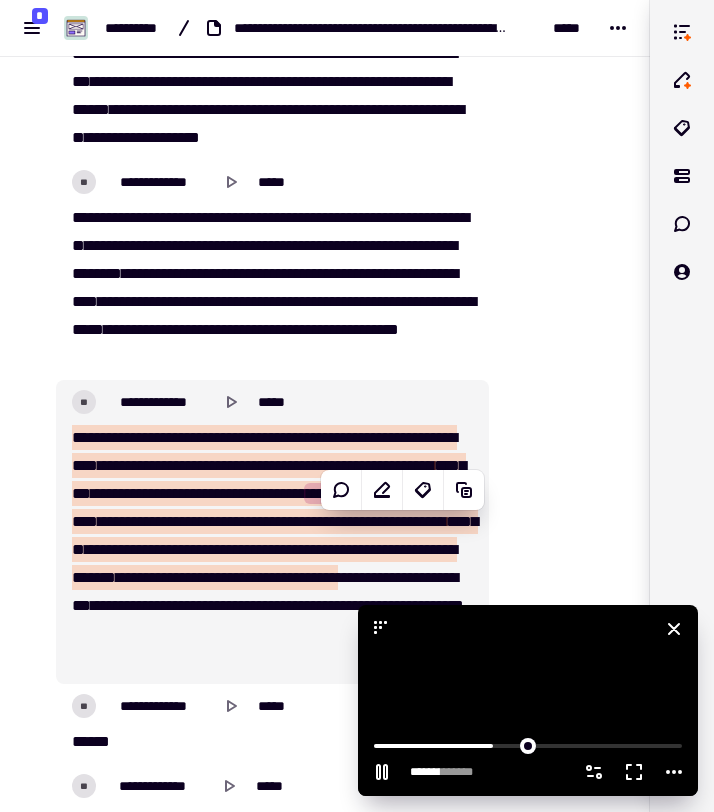 click at bounding box center [528, 700] 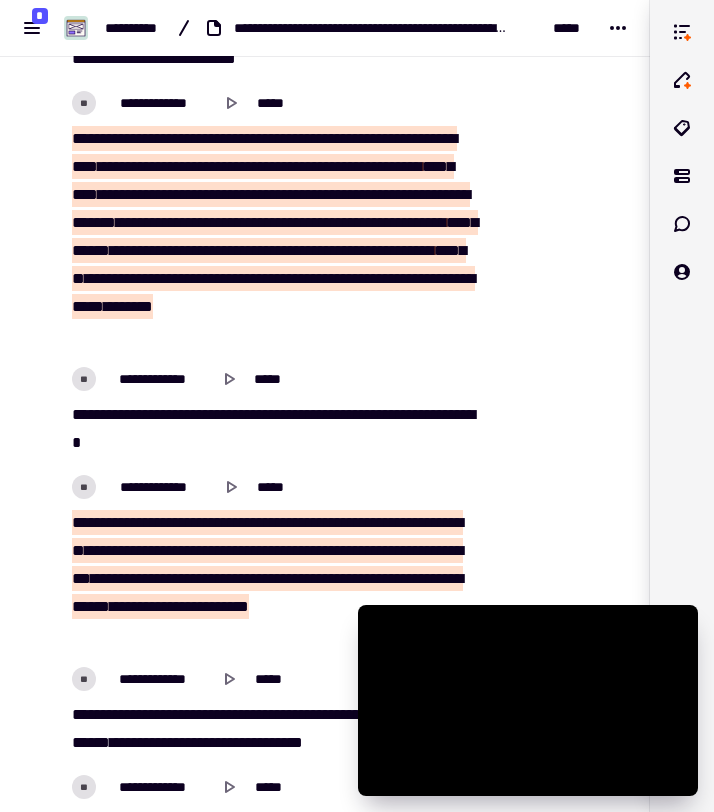 scroll, scrollTop: 12433, scrollLeft: 0, axis: vertical 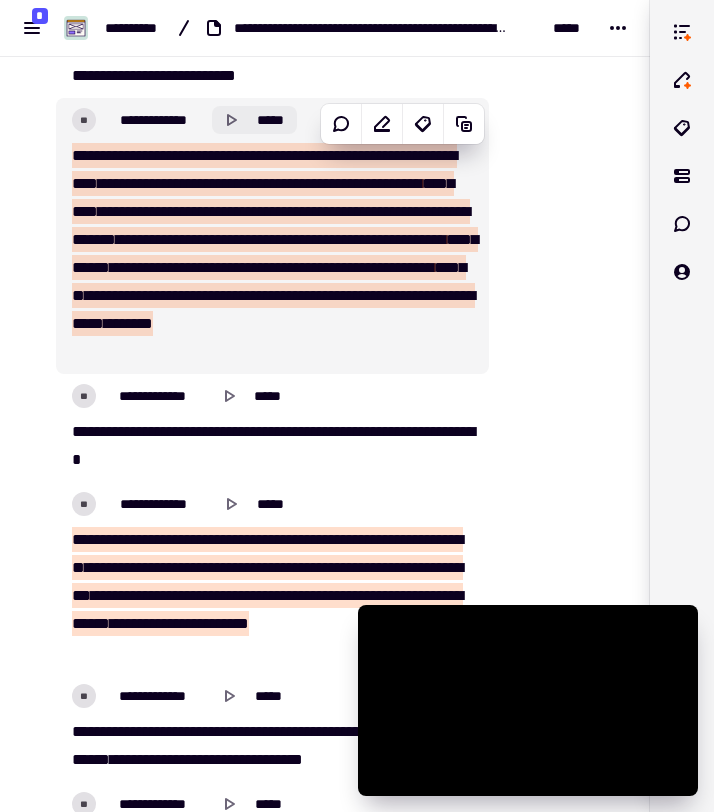 click 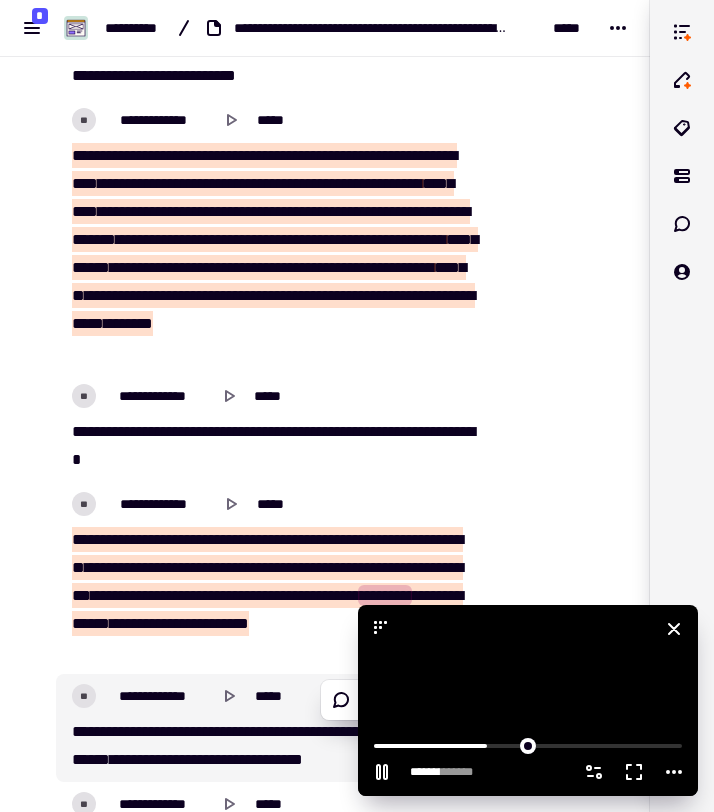 click at bounding box center (528, 700) 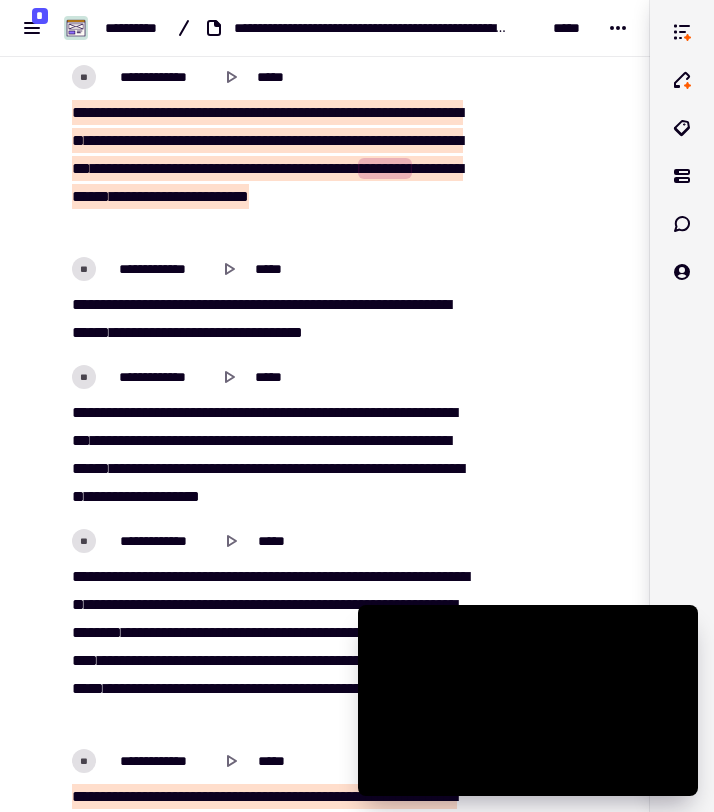 scroll, scrollTop: 12862, scrollLeft: 0, axis: vertical 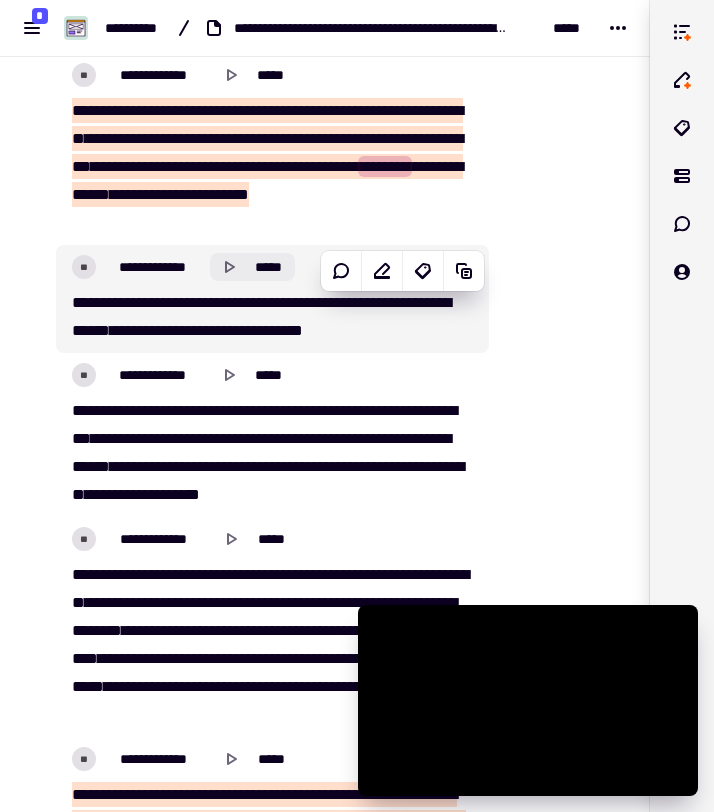 click 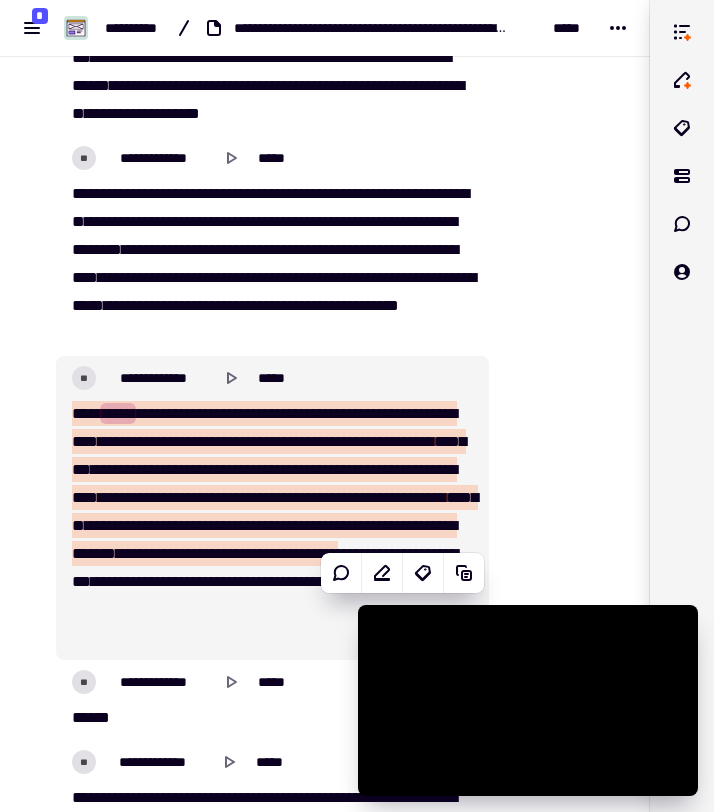 scroll, scrollTop: 13264, scrollLeft: 0, axis: vertical 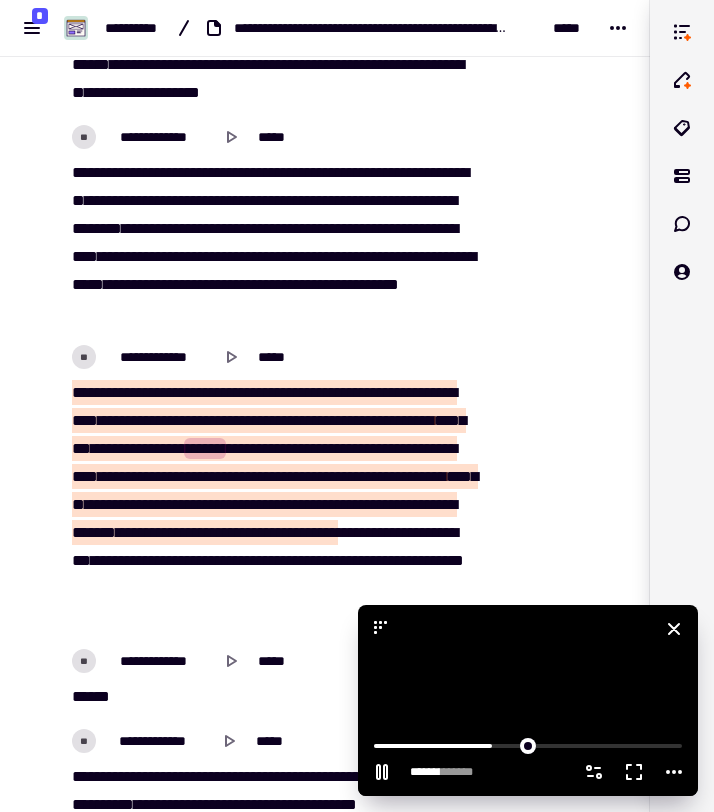 click at bounding box center [528, 700] 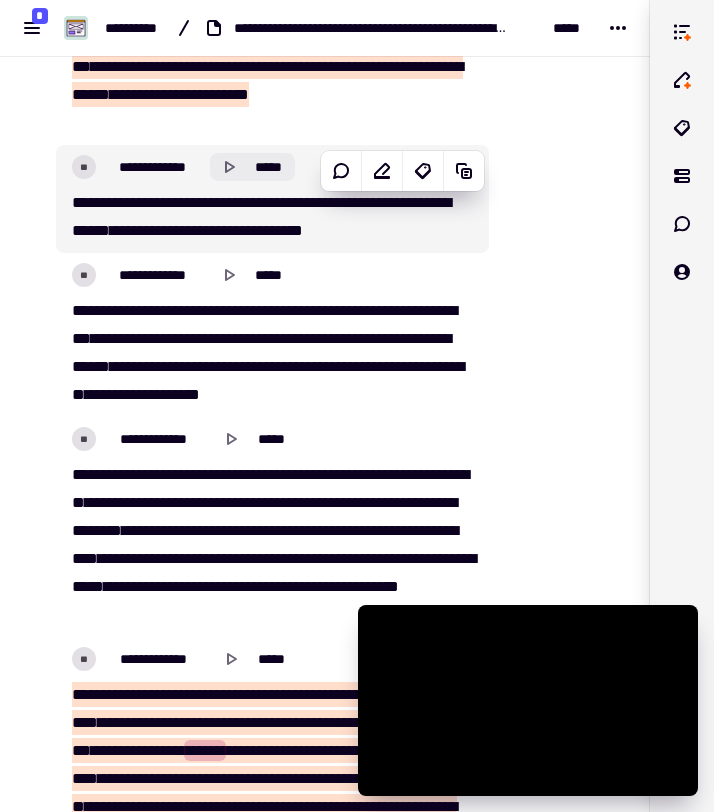 scroll, scrollTop: 12938, scrollLeft: 0, axis: vertical 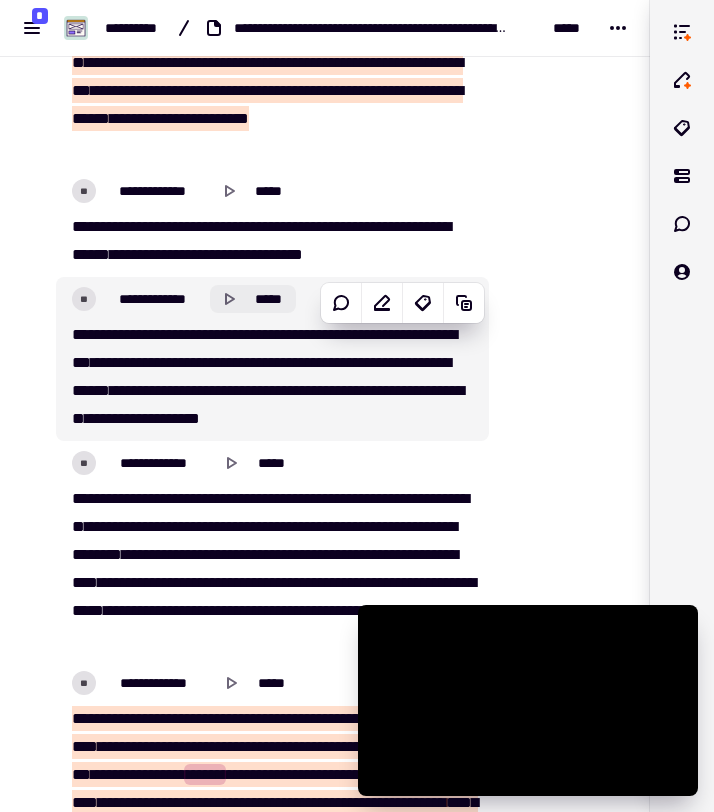 click 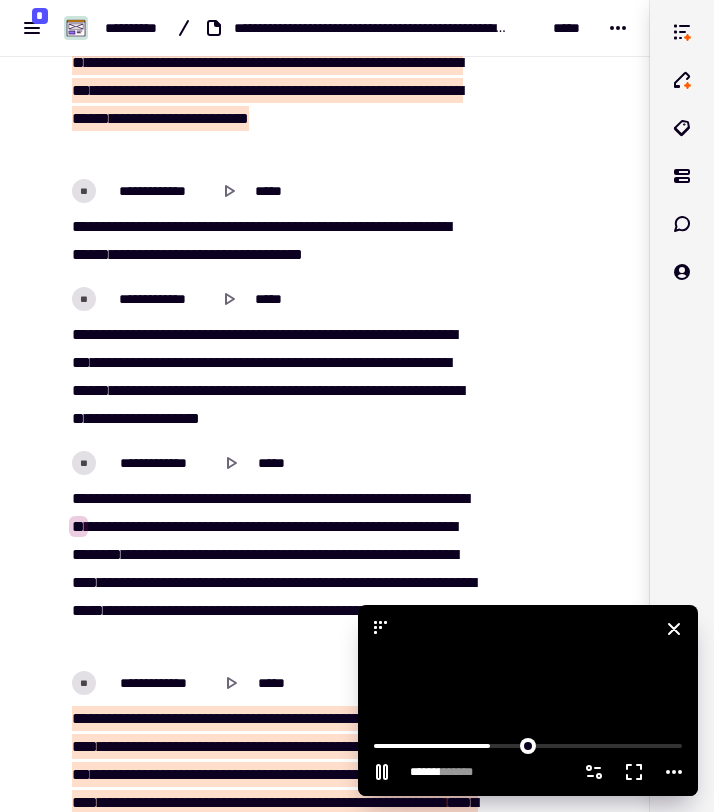 click at bounding box center [528, 700] 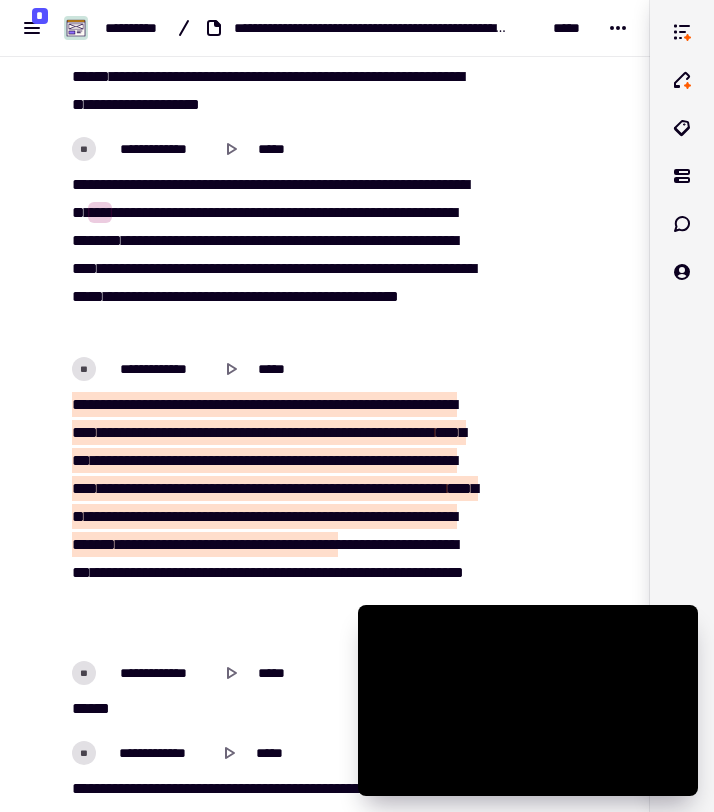 scroll, scrollTop: 13254, scrollLeft: 0, axis: vertical 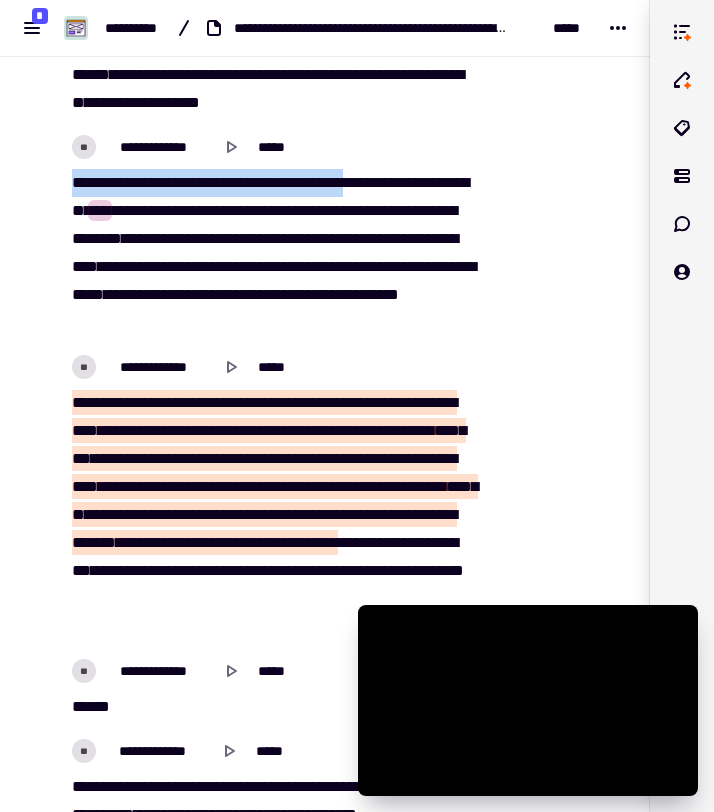 drag, startPoint x: 70, startPoint y: 180, endPoint x: 396, endPoint y: 174, distance: 326.0552 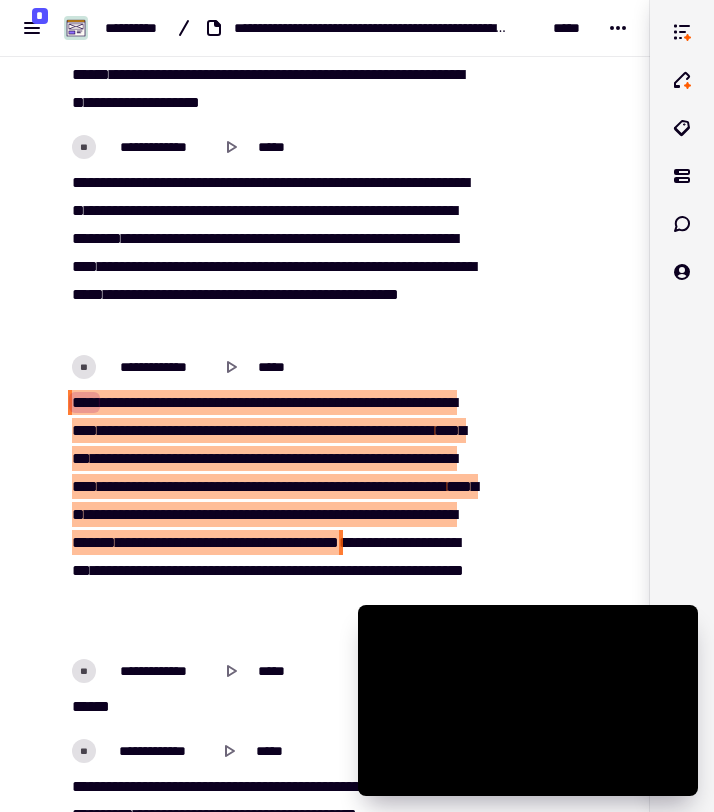 drag, startPoint x: 74, startPoint y: 402, endPoint x: 74, endPoint y: 391, distance: 11 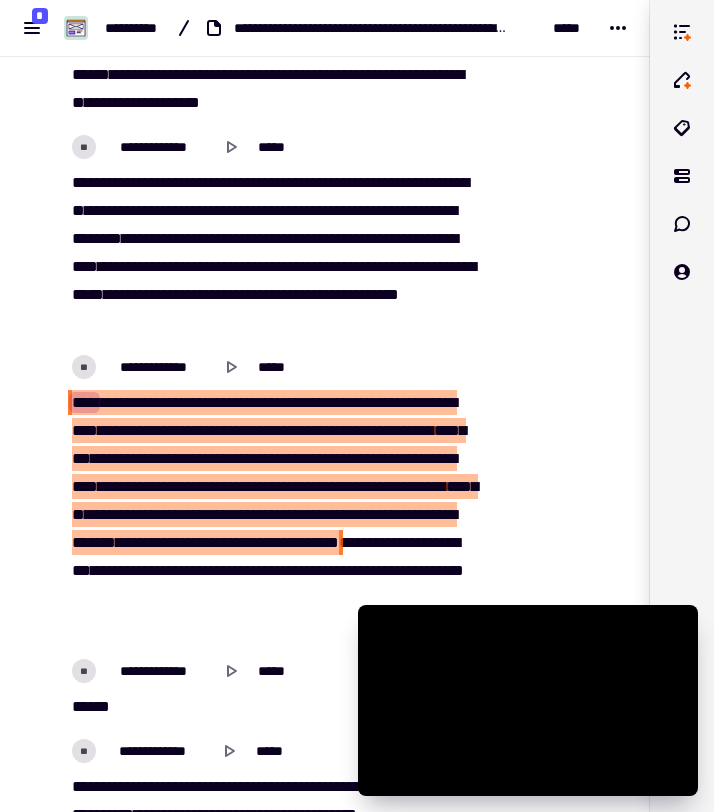 click on "****" at bounding box center (84, 402) 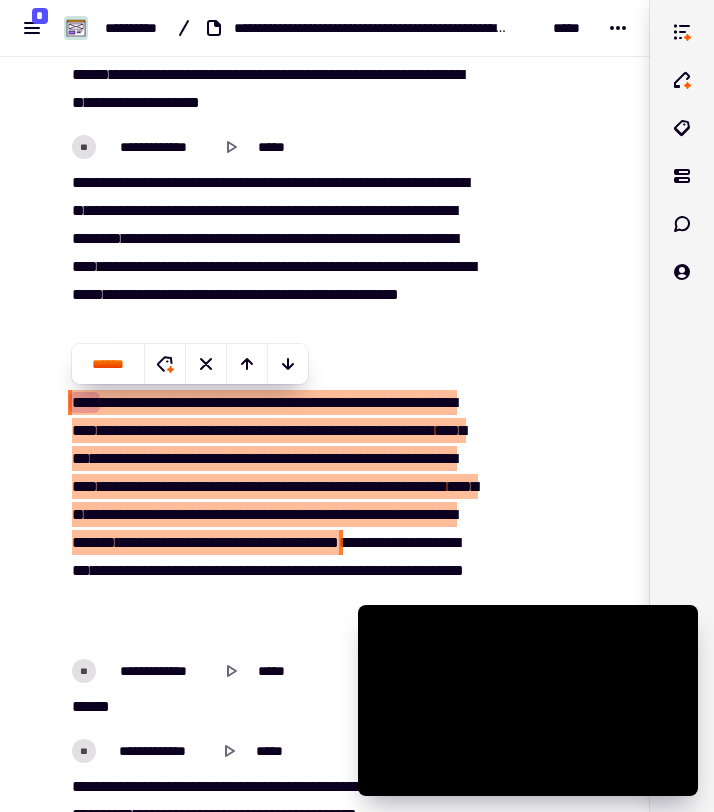 click on "****" at bounding box center [84, 402] 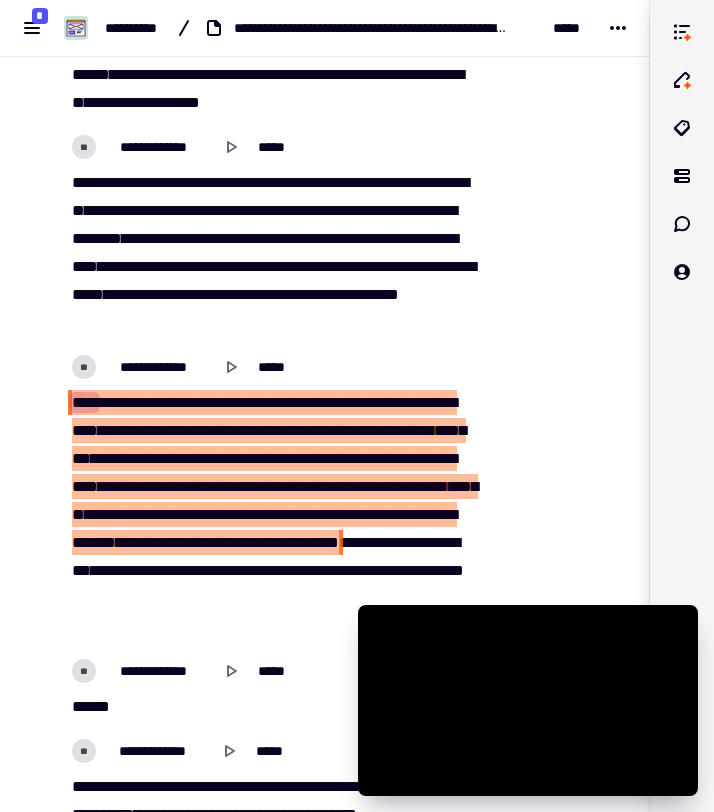 drag, startPoint x: 73, startPoint y: 403, endPoint x: 113, endPoint y: 422, distance: 44.28318 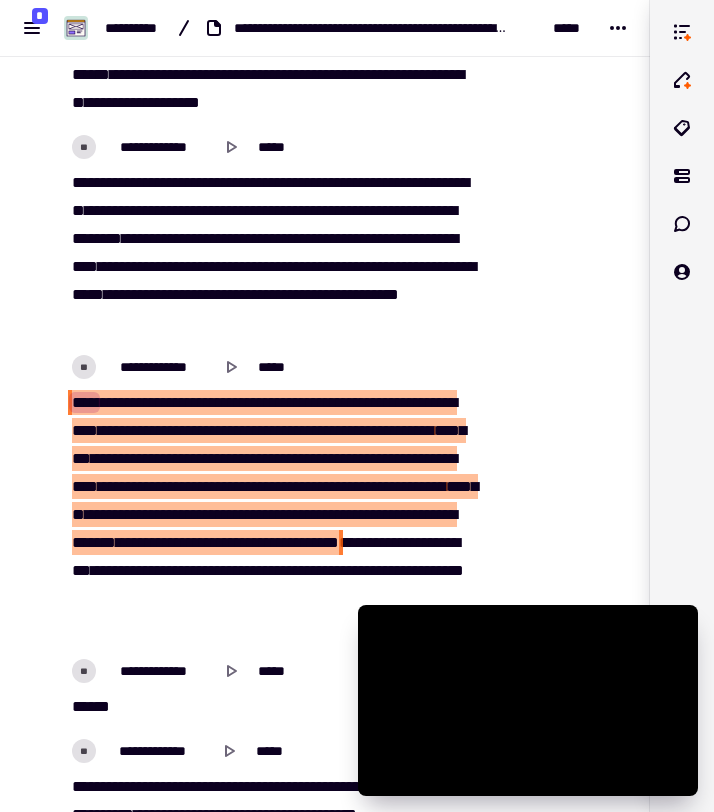 click on "This is a test with no PII." at bounding box center (272, 515) 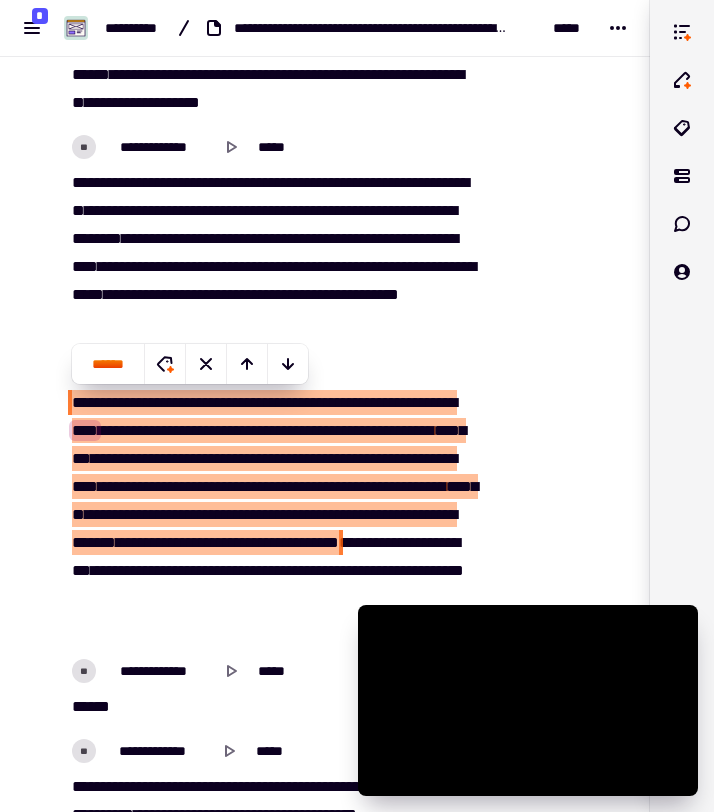 click on "**" at bounding box center (404, 430) 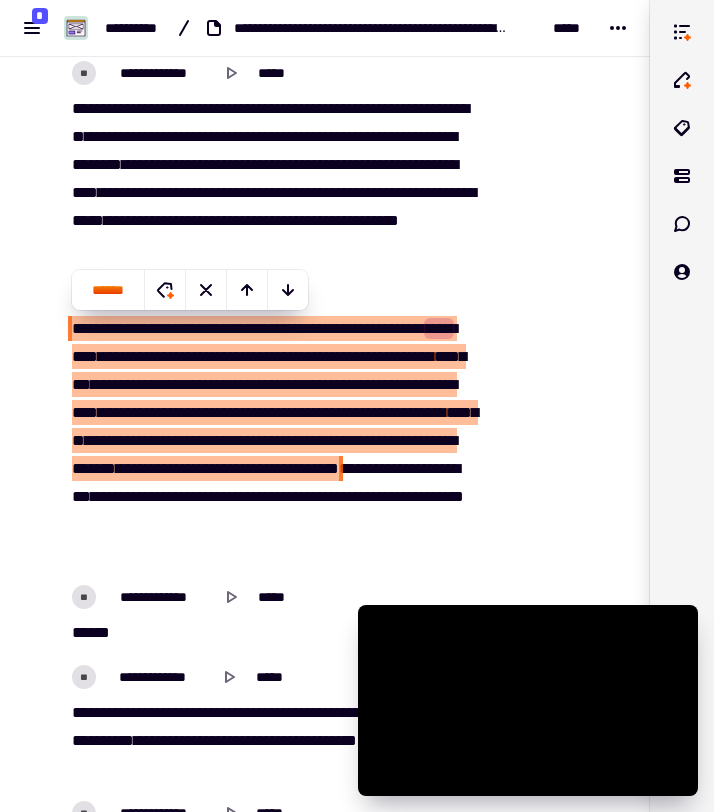 scroll, scrollTop: 13344, scrollLeft: 0, axis: vertical 